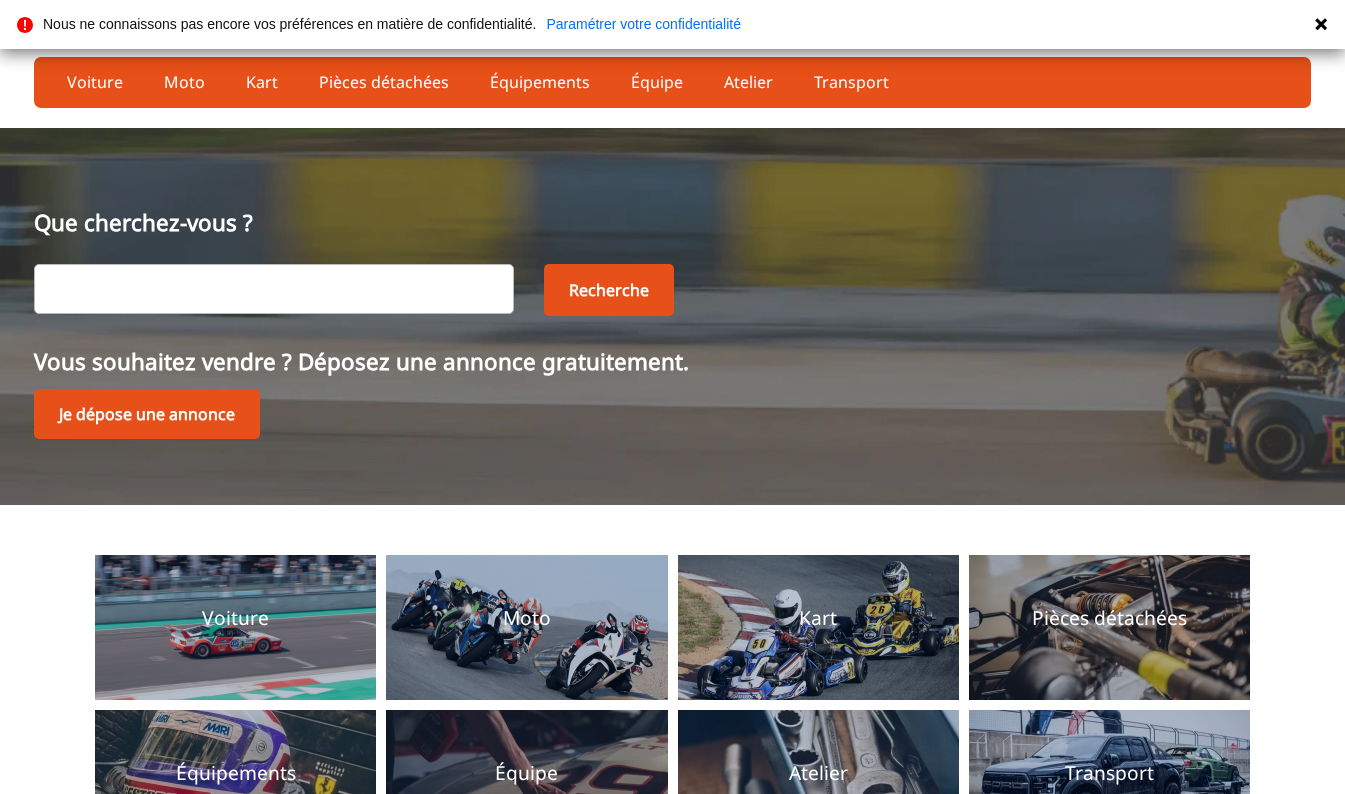 scroll, scrollTop: 0, scrollLeft: 0, axis: both 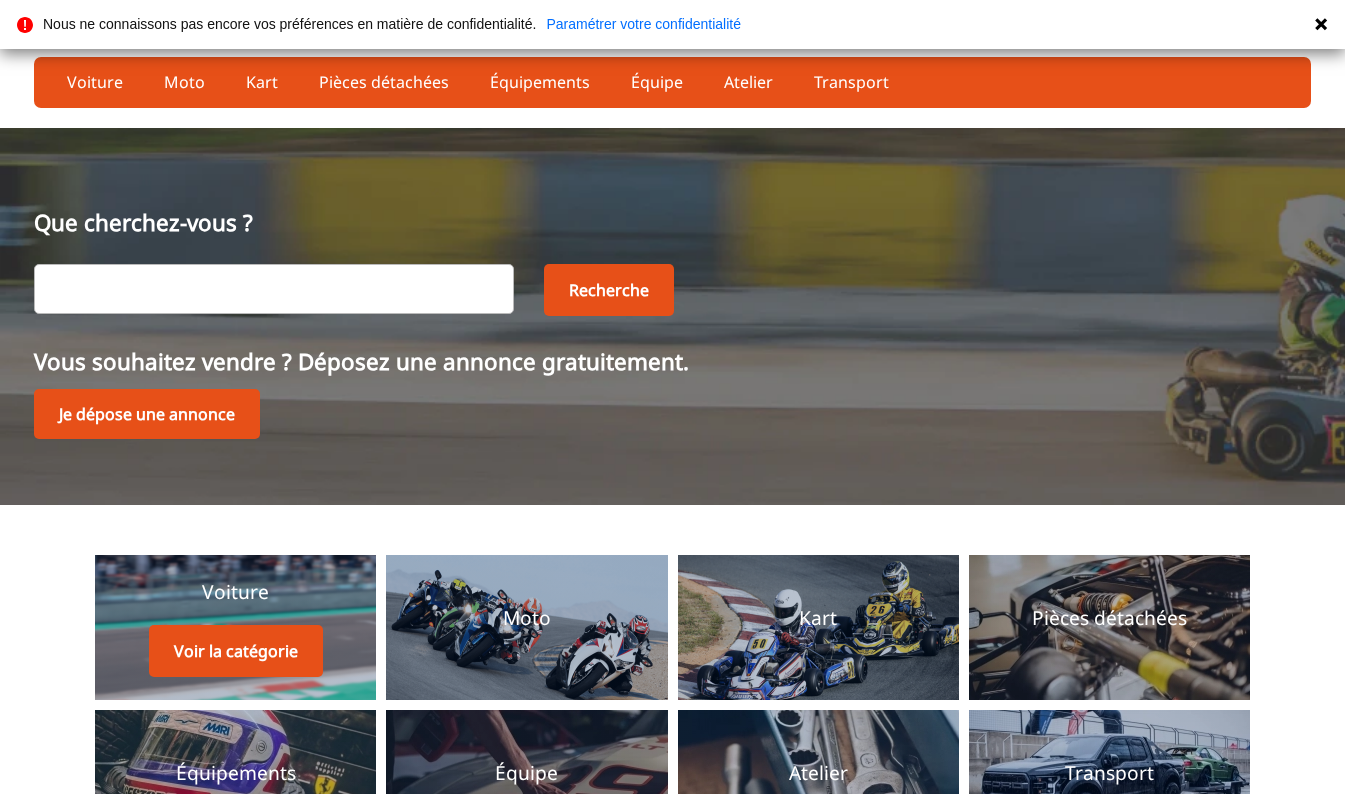 click on "Voiture" at bounding box center (235, 592) 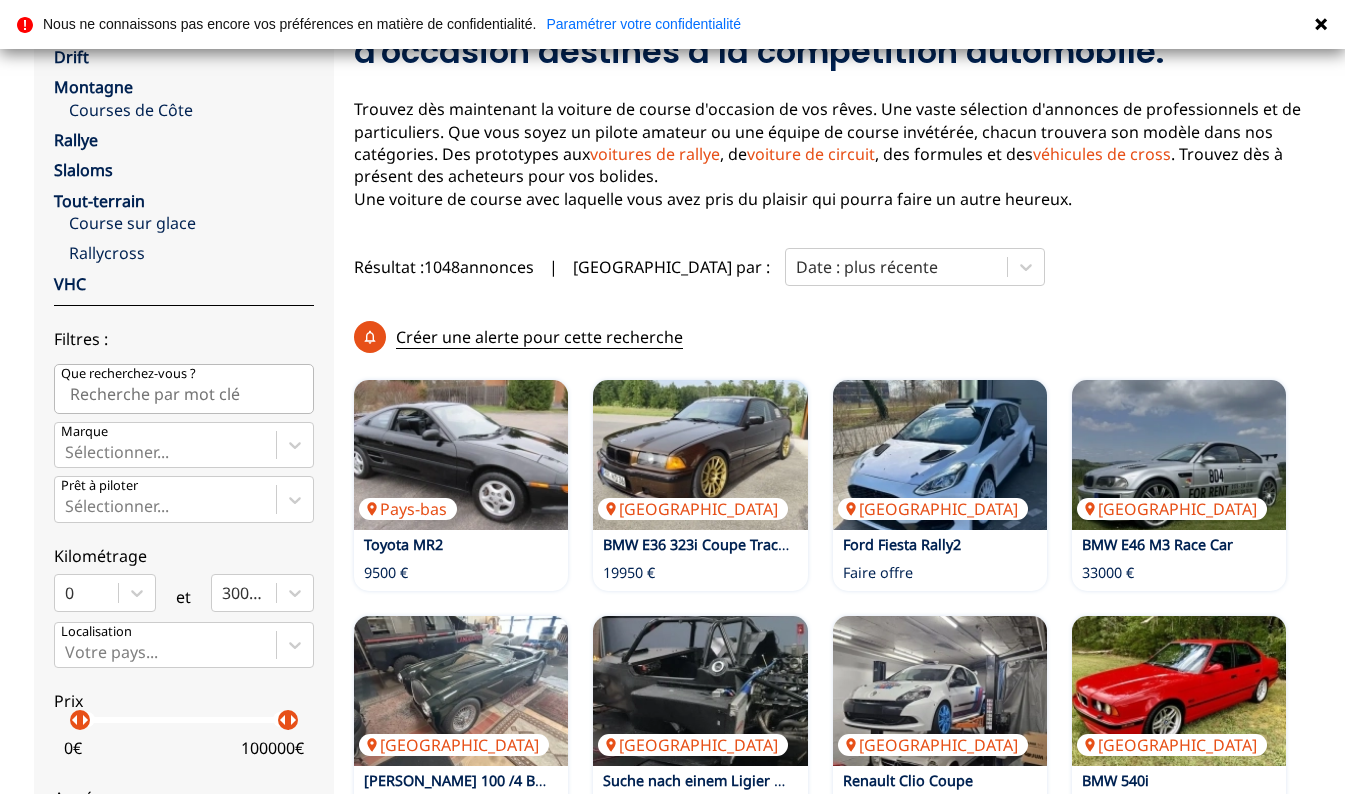 scroll, scrollTop: 252, scrollLeft: 0, axis: vertical 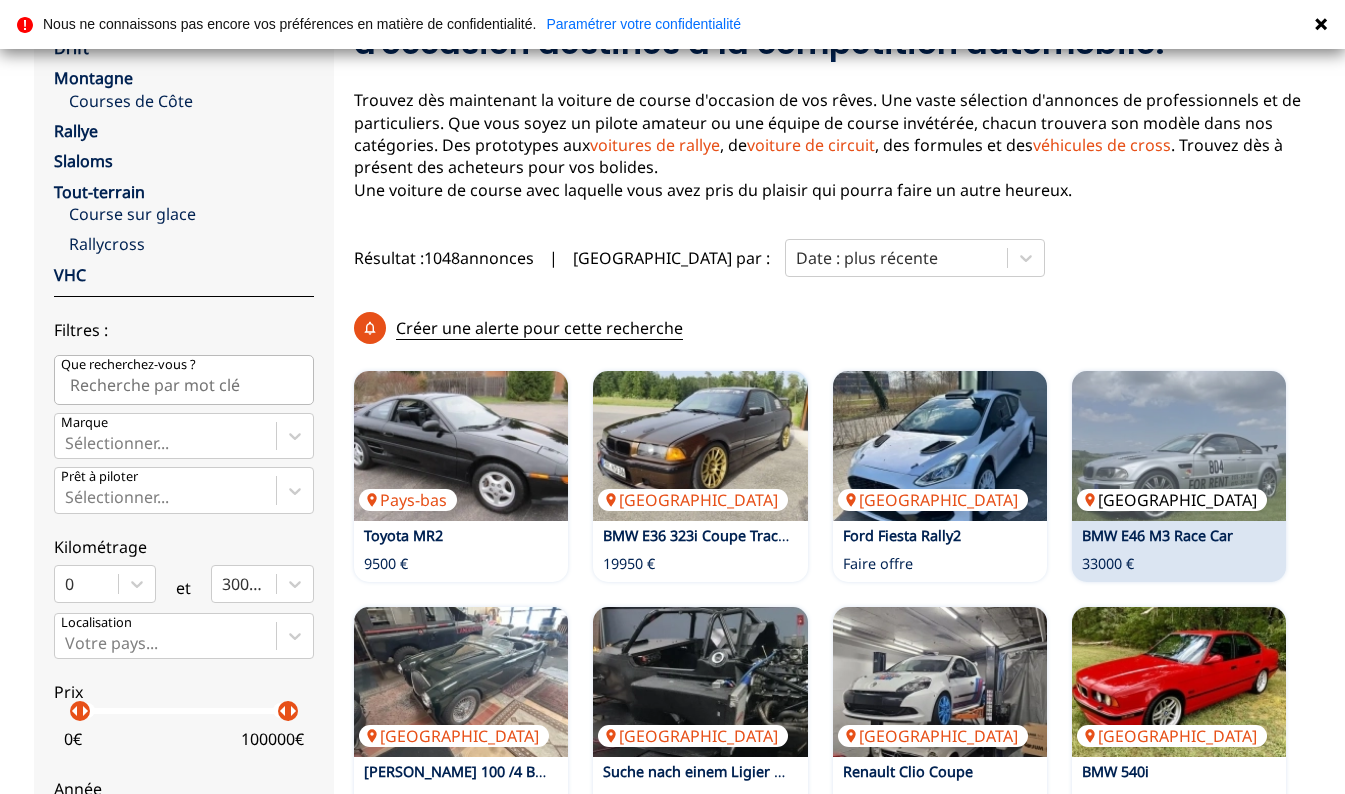 click at bounding box center (1179, 446) 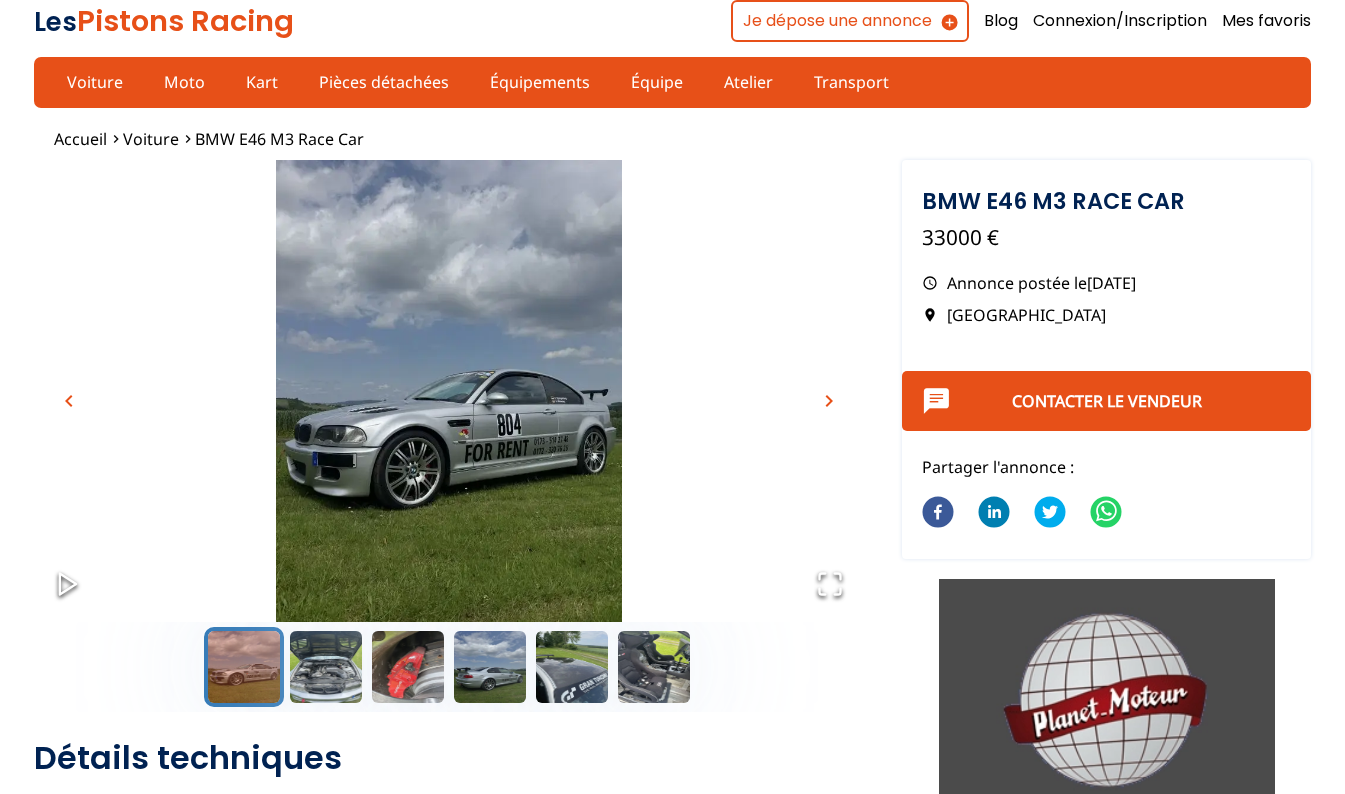 scroll, scrollTop: 0, scrollLeft: 0, axis: both 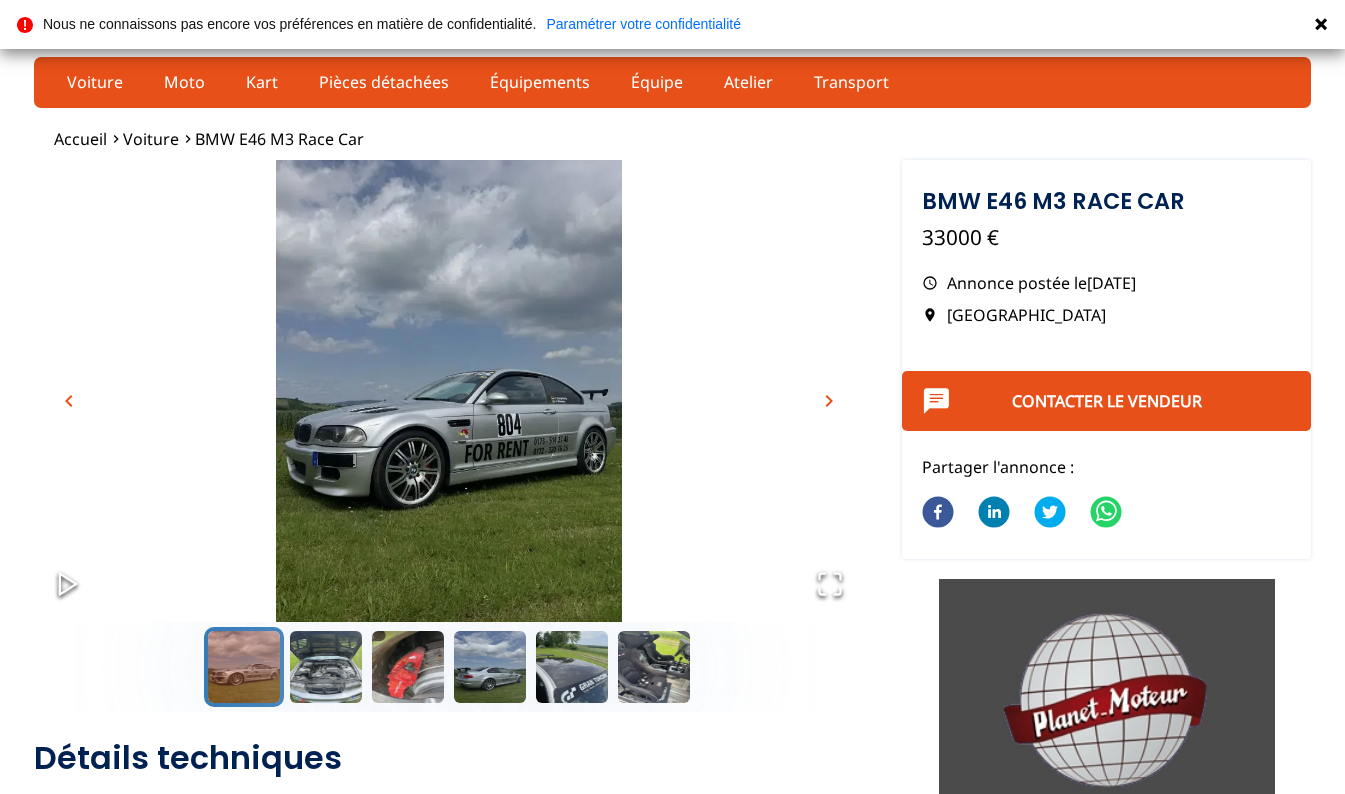 click on "chevron_right" at bounding box center [829, 401] 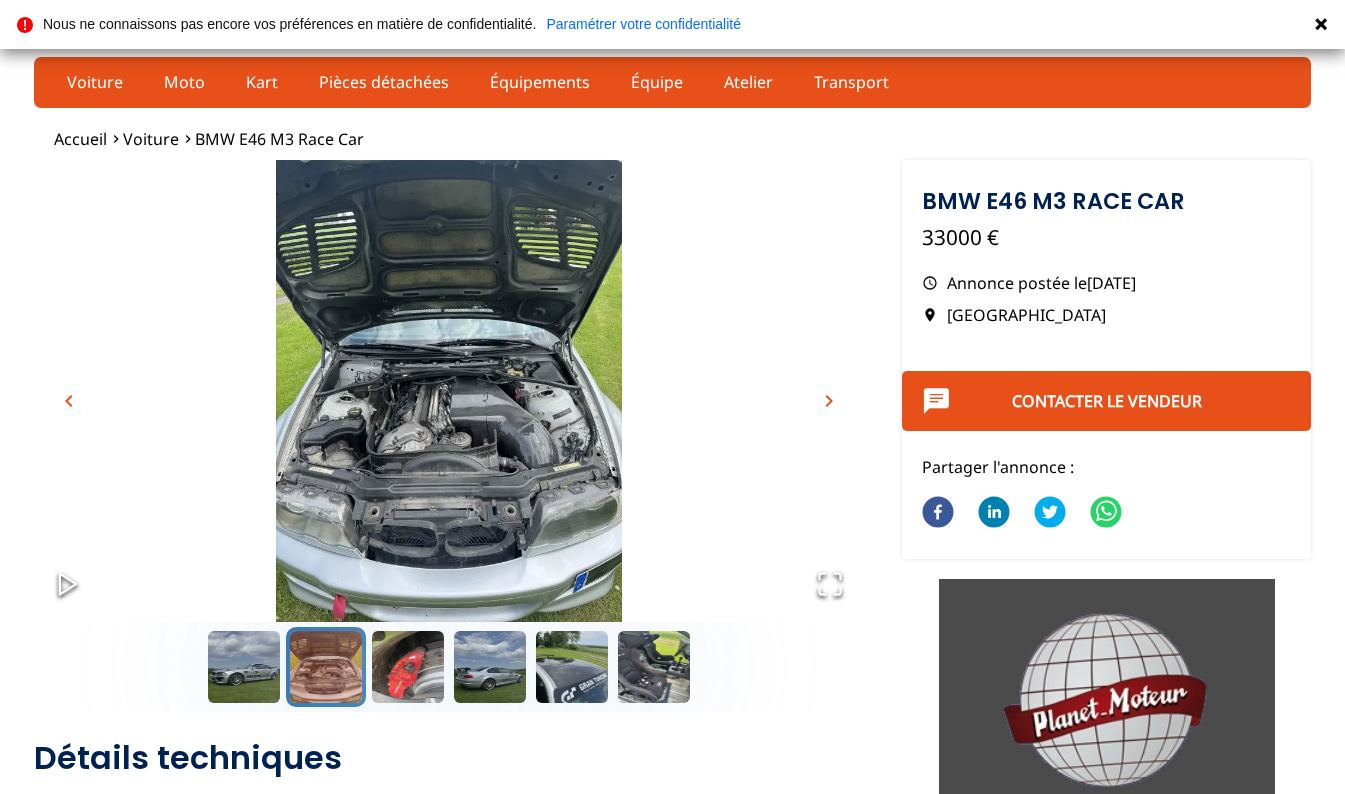 click on "chevron_right" at bounding box center [829, 401] 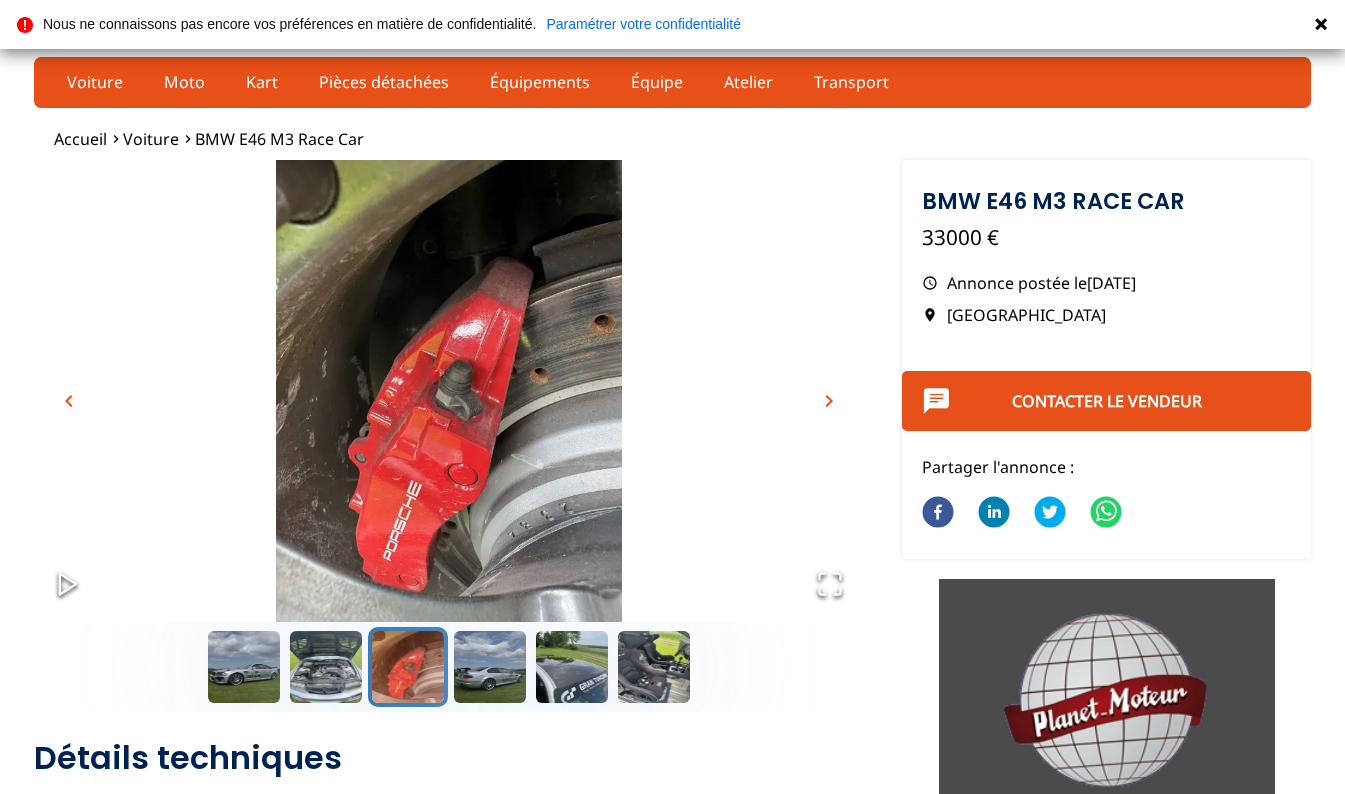 click on "chevron_right" at bounding box center [829, 401] 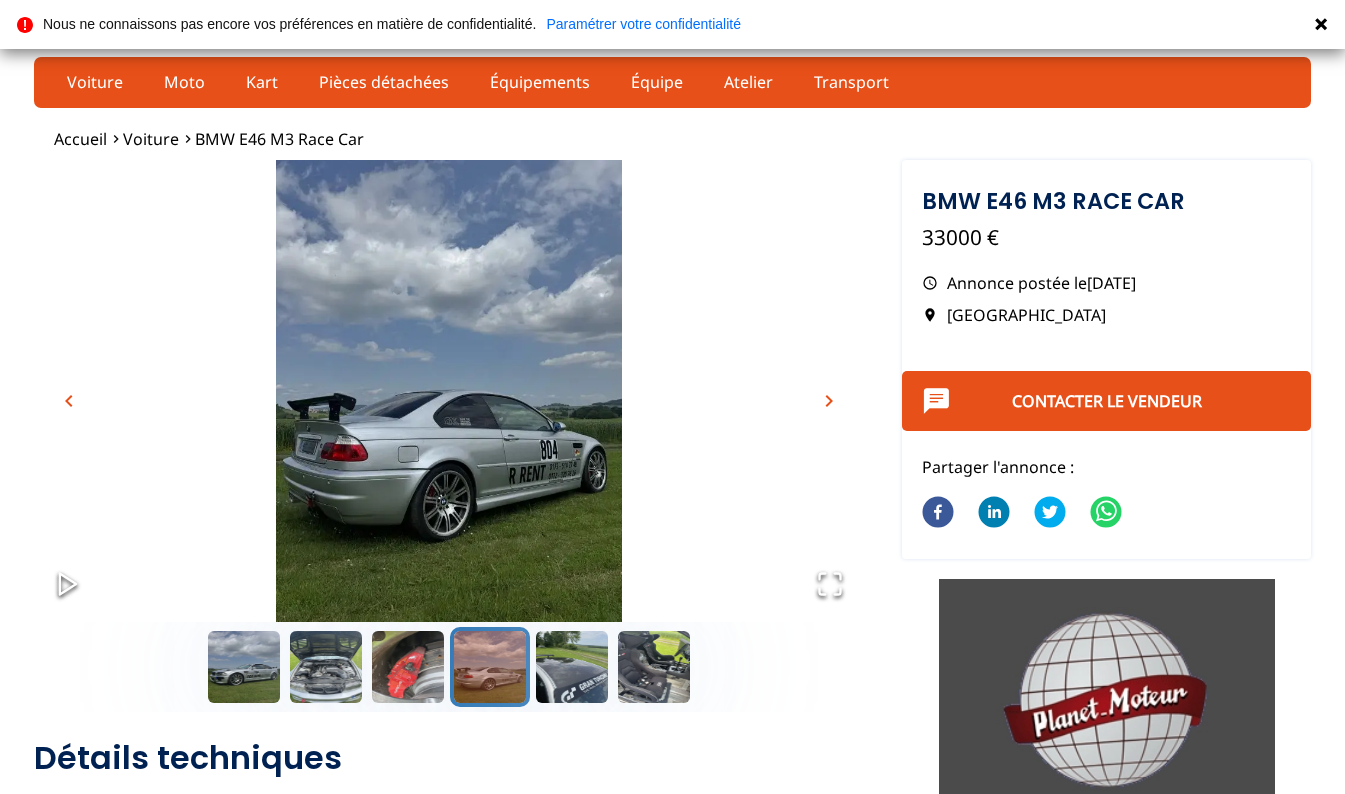 click on "chevron_right" at bounding box center (829, 401) 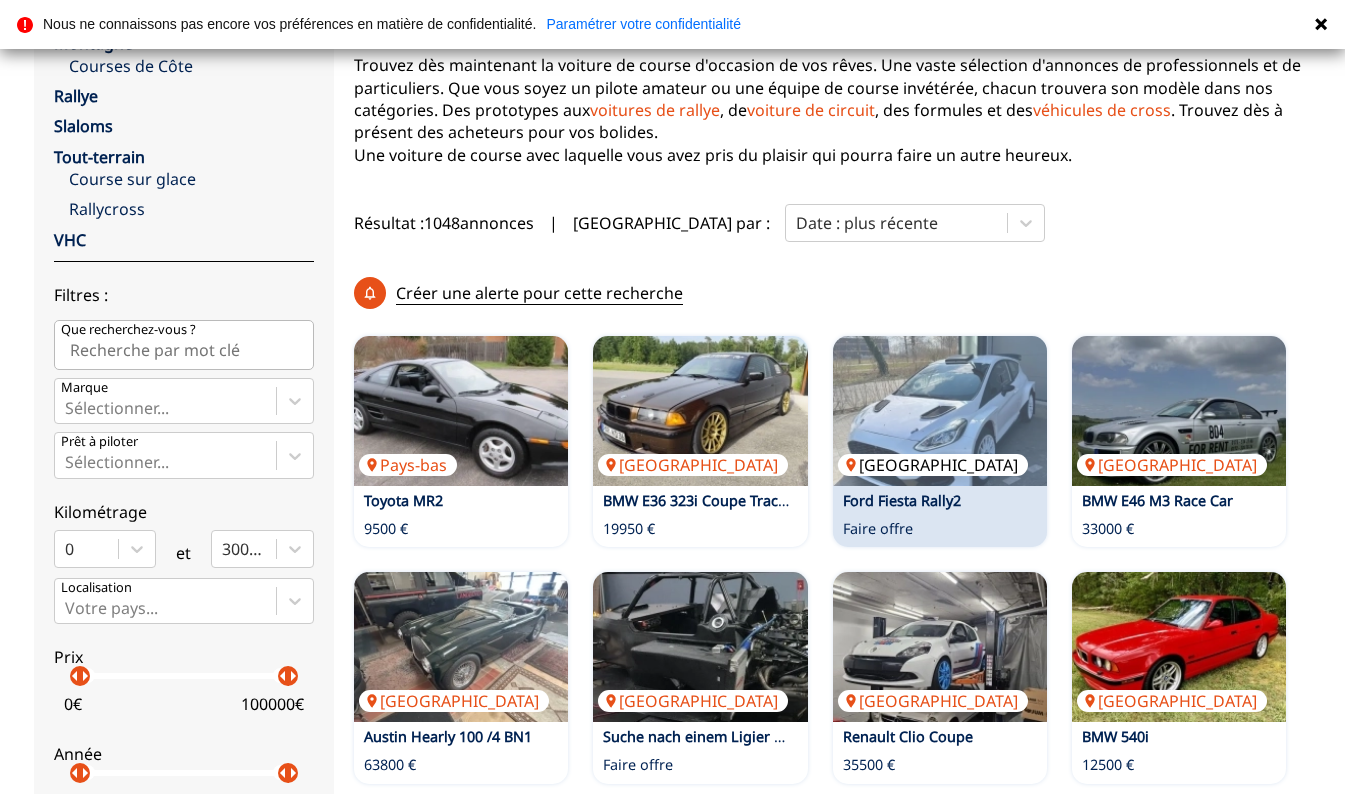 scroll, scrollTop: 287, scrollLeft: 0, axis: vertical 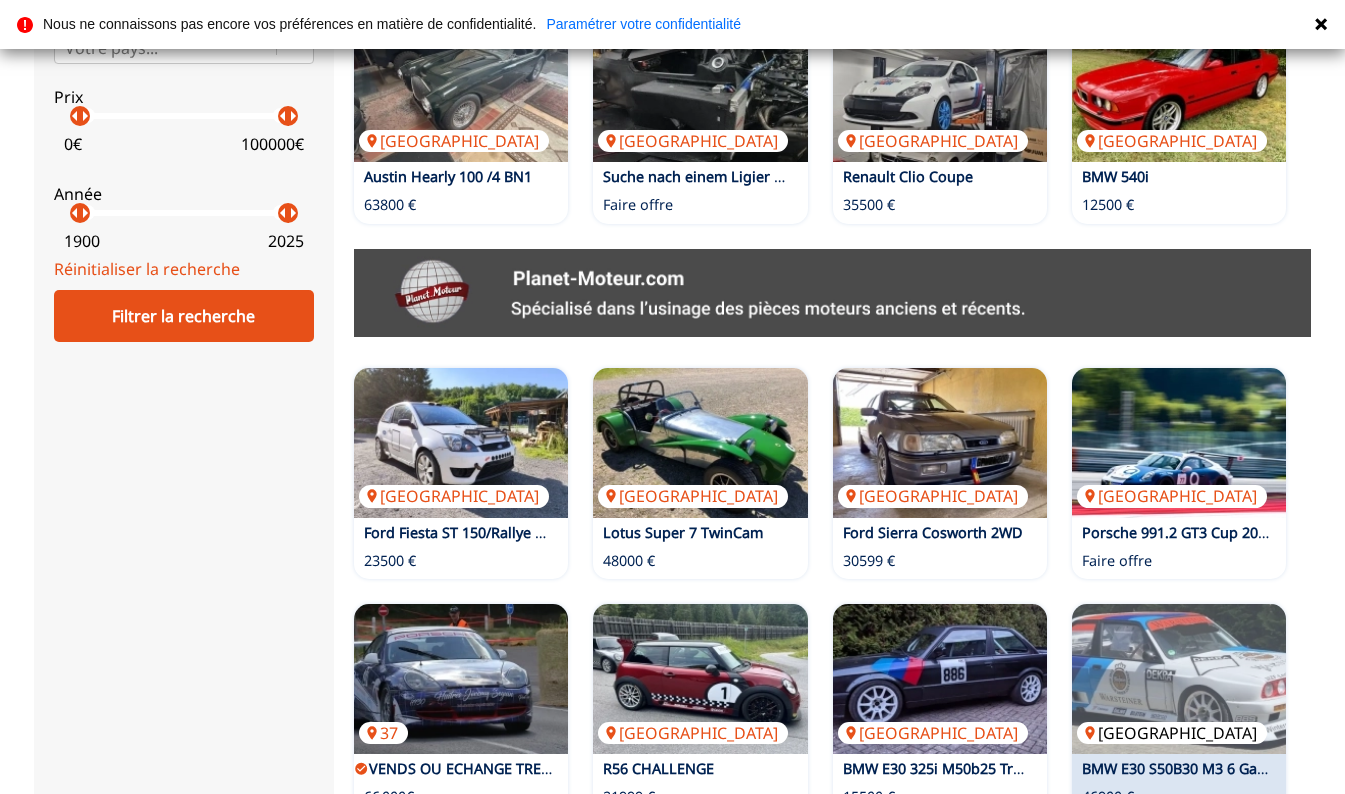 click at bounding box center (1179, 679) 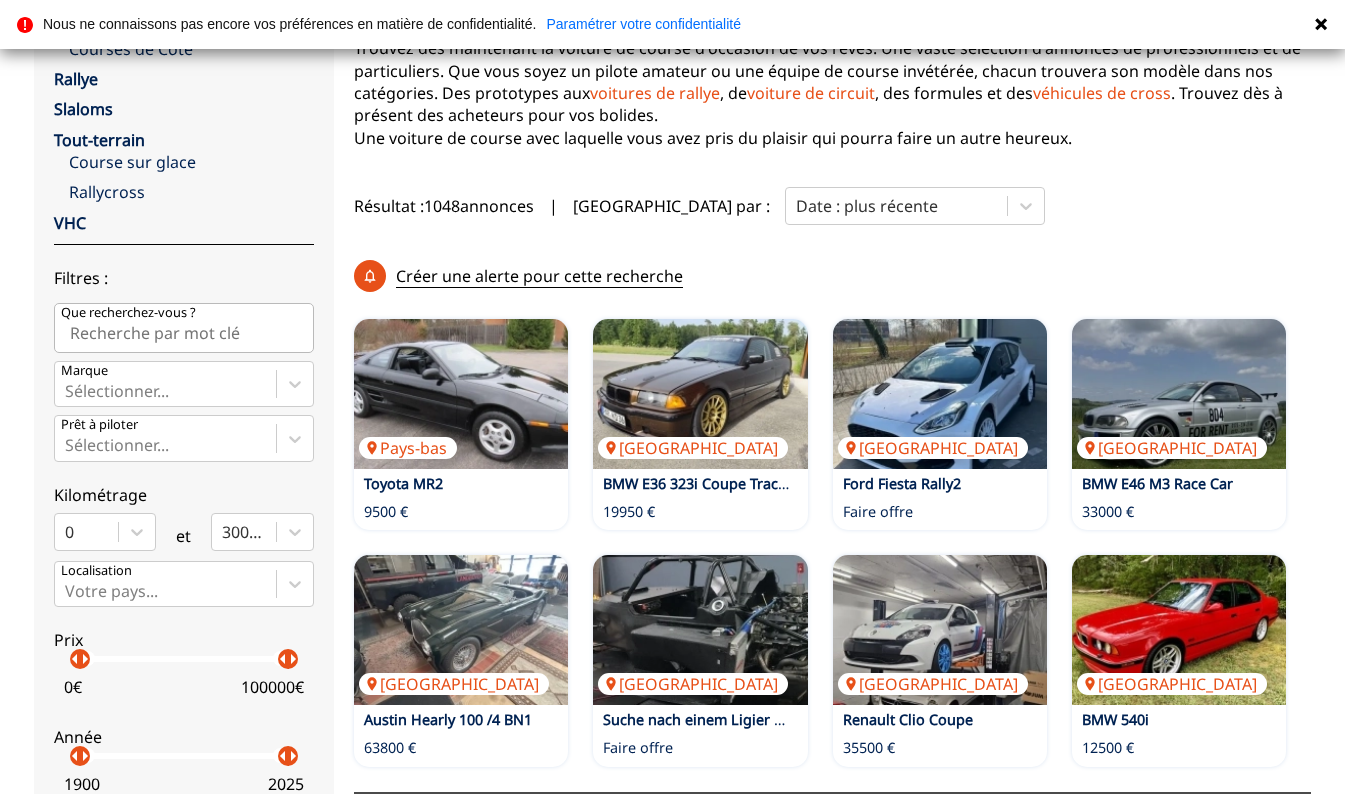 scroll, scrollTop: 0, scrollLeft: 0, axis: both 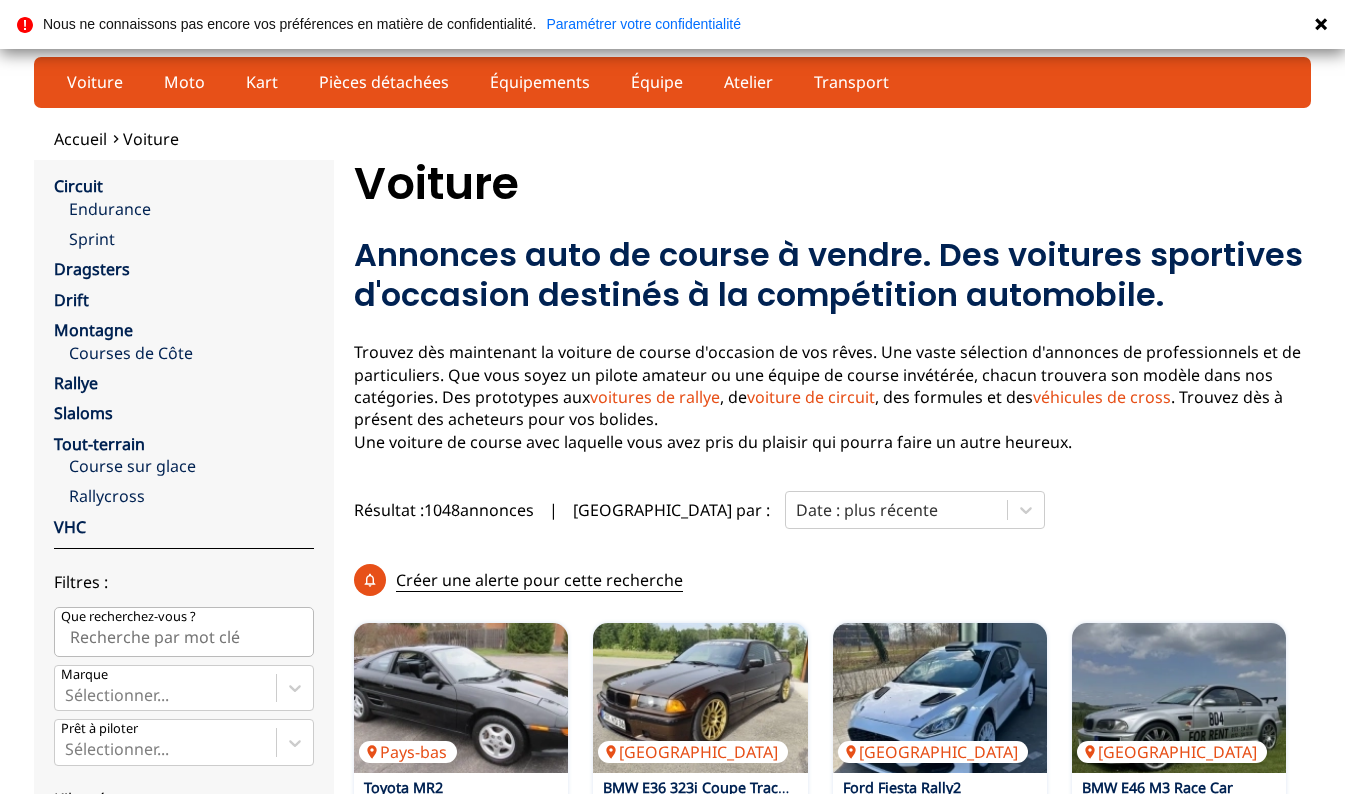 click on "Que recherchez-vous ?" at bounding box center (184, 632) 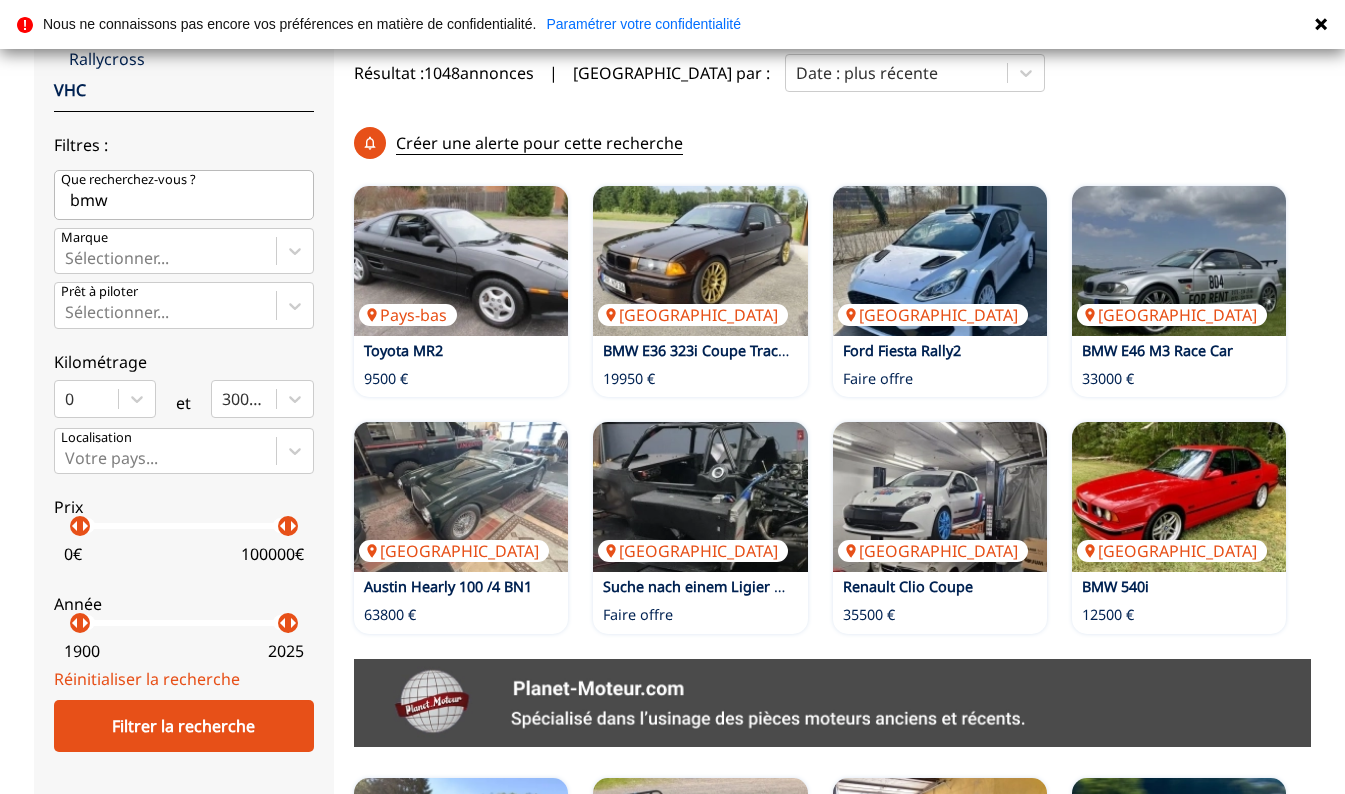 scroll, scrollTop: 471, scrollLeft: 0, axis: vertical 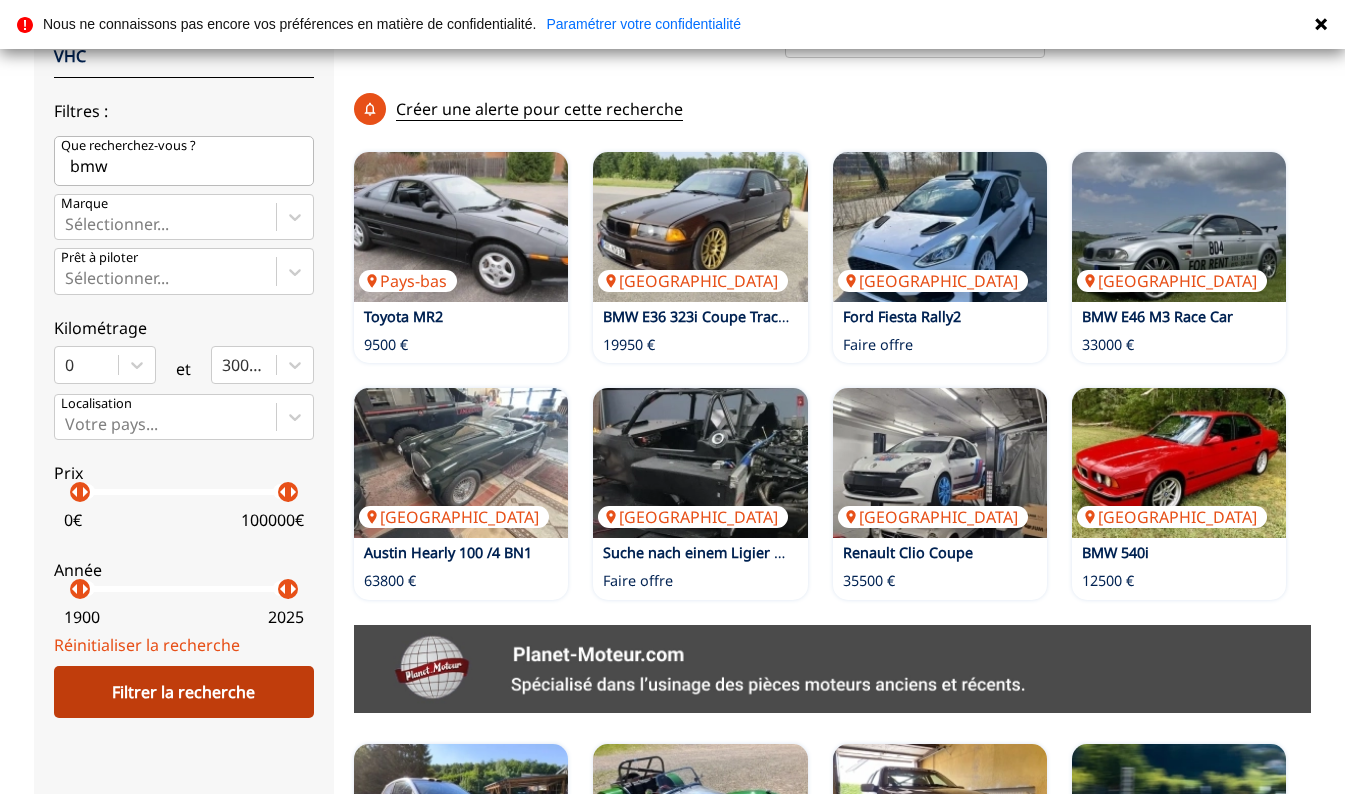 click on "Filtrer la recherche" at bounding box center (184, 692) 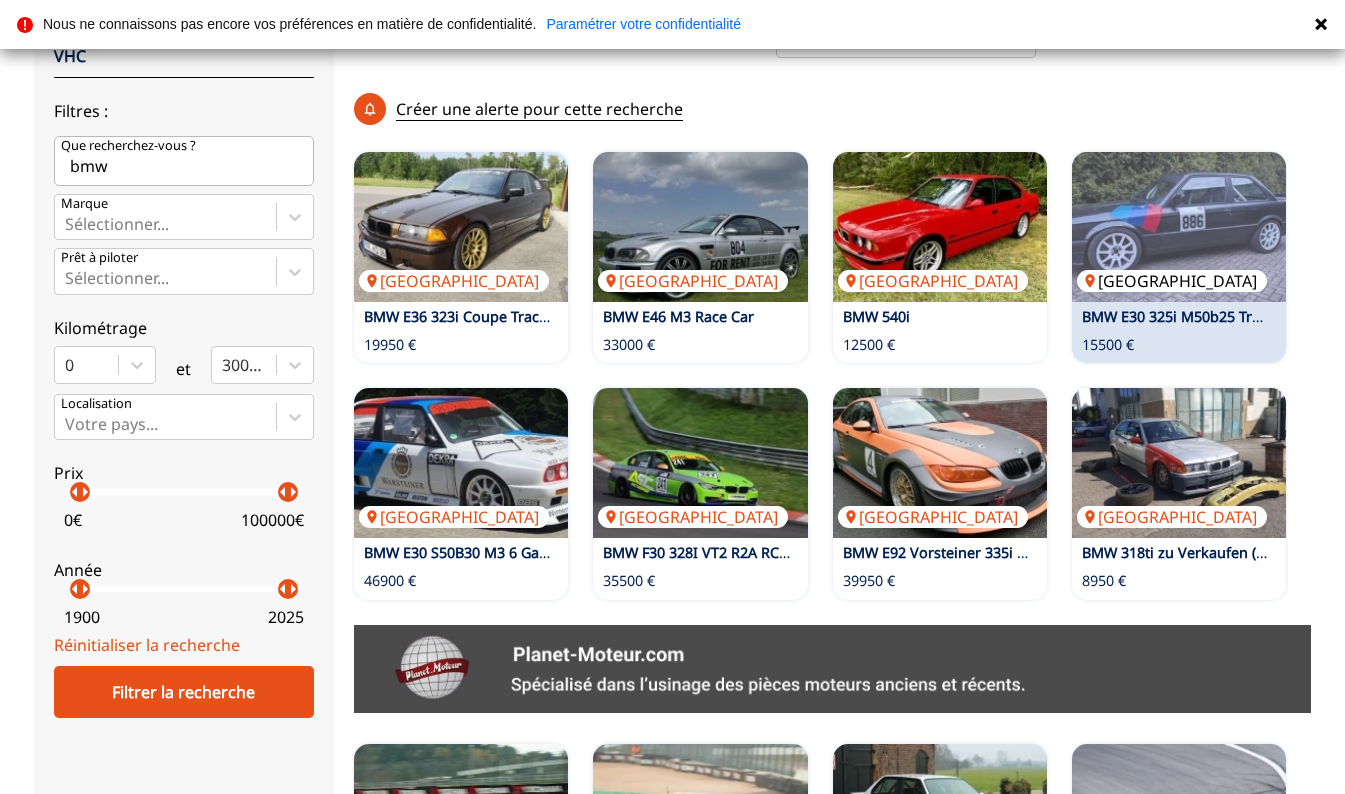 click at bounding box center [1179, 227] 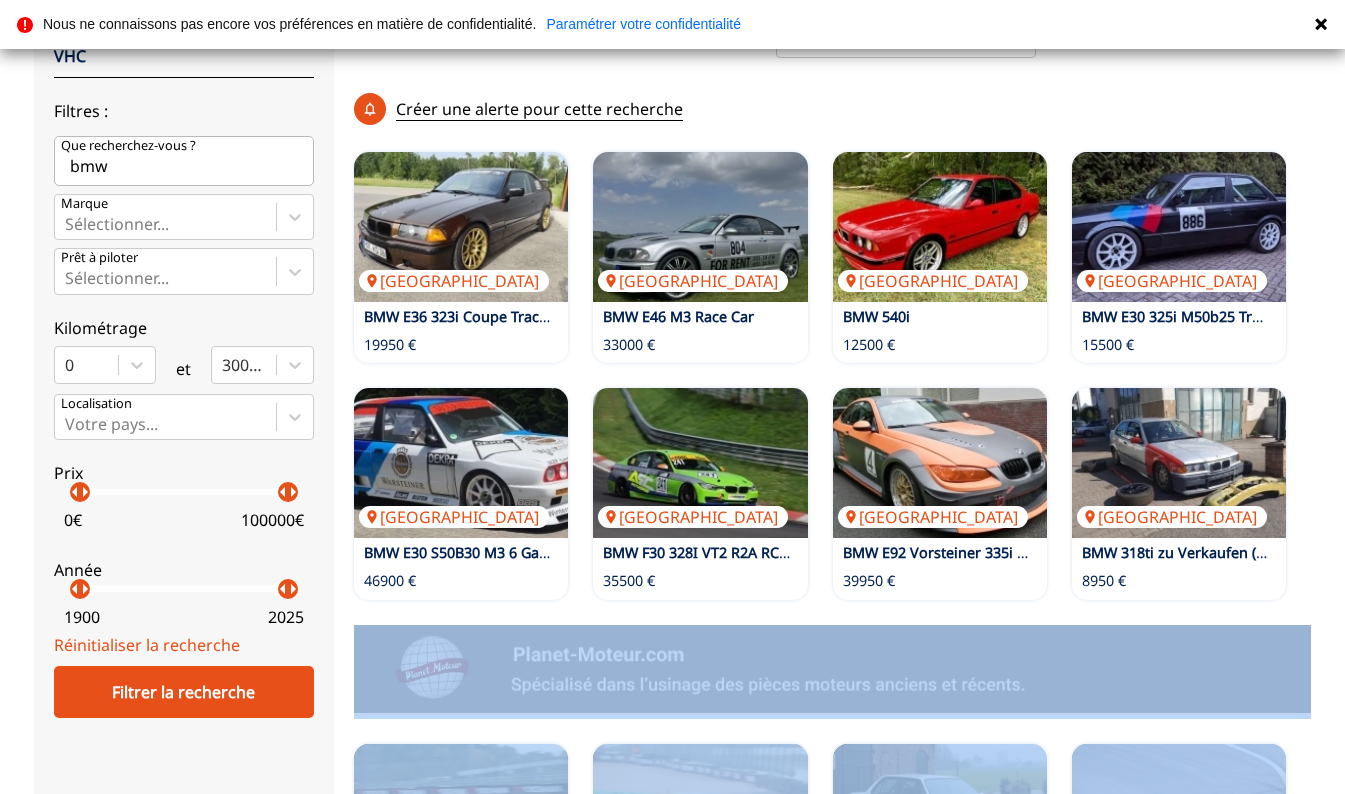 scroll, scrollTop: 521, scrollLeft: 0, axis: vertical 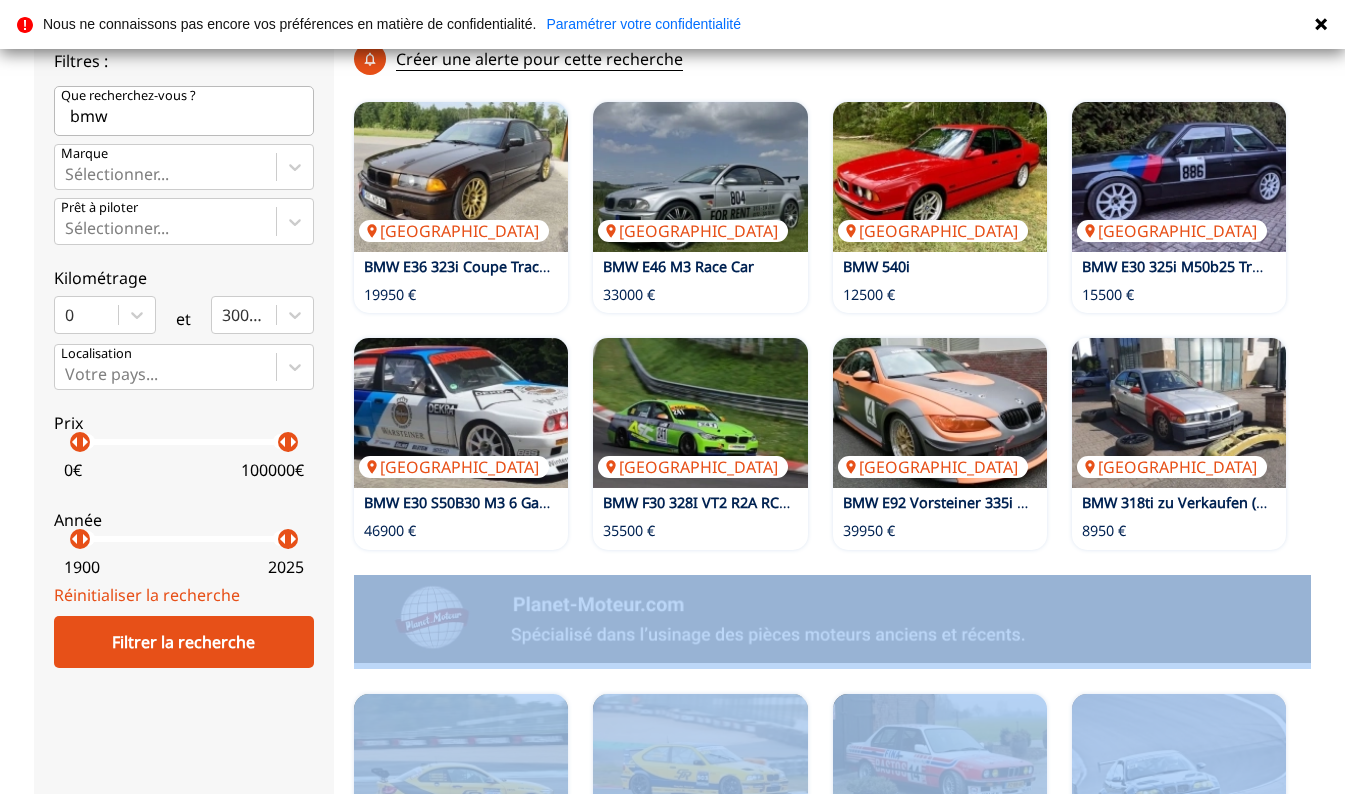 drag, startPoint x: 1322, startPoint y: 625, endPoint x: 1353, endPoint y: 784, distance: 161.99382 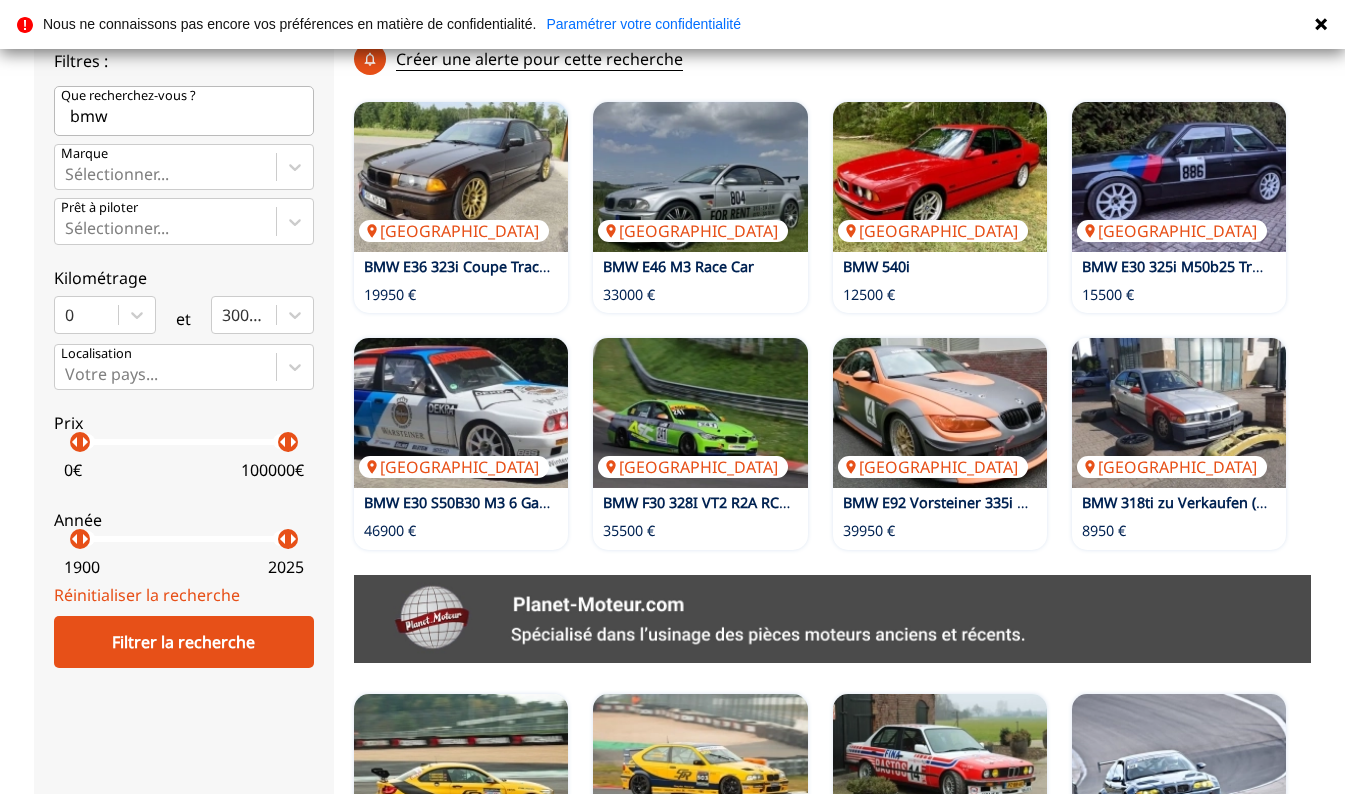 drag, startPoint x: 1353, startPoint y: 784, endPoint x: 1302, endPoint y: 451, distance: 336.88278 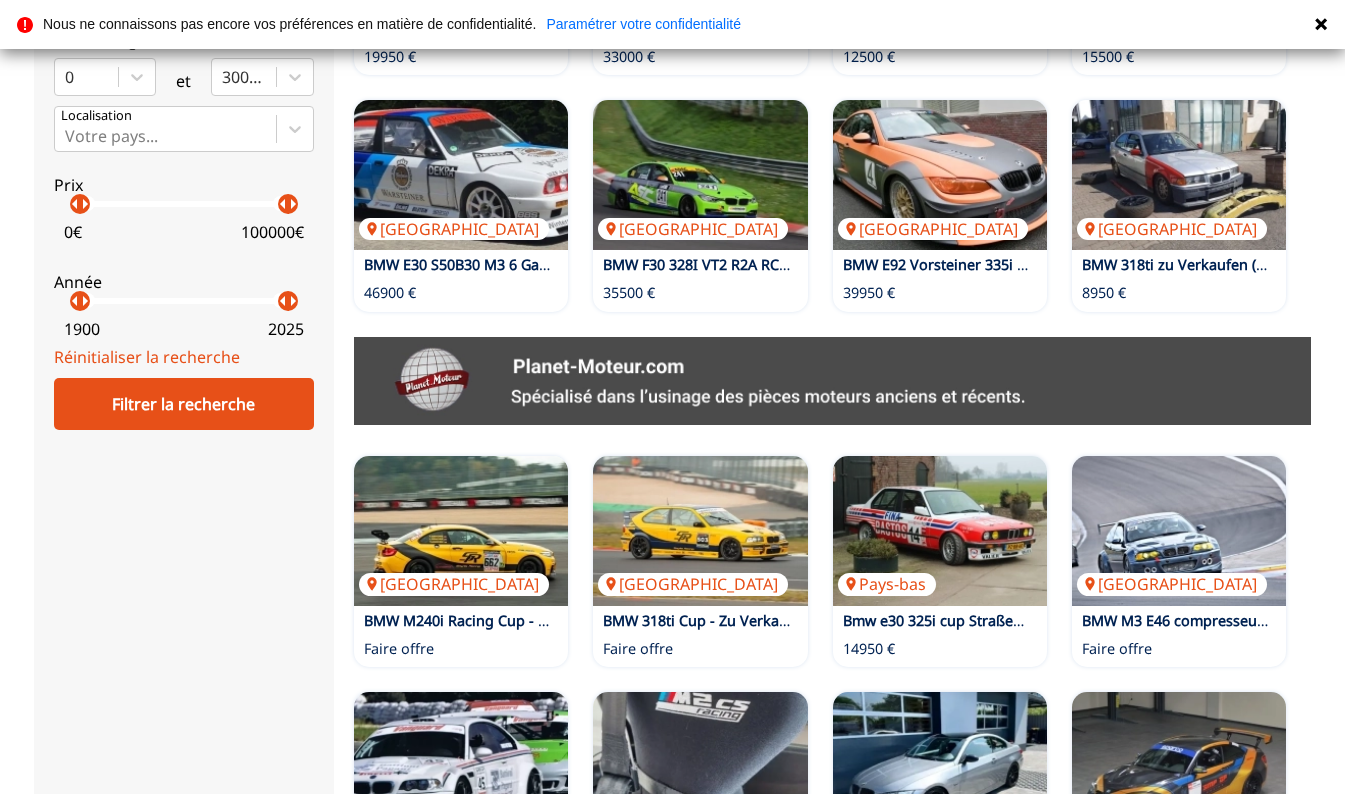 scroll, scrollTop: 761, scrollLeft: 0, axis: vertical 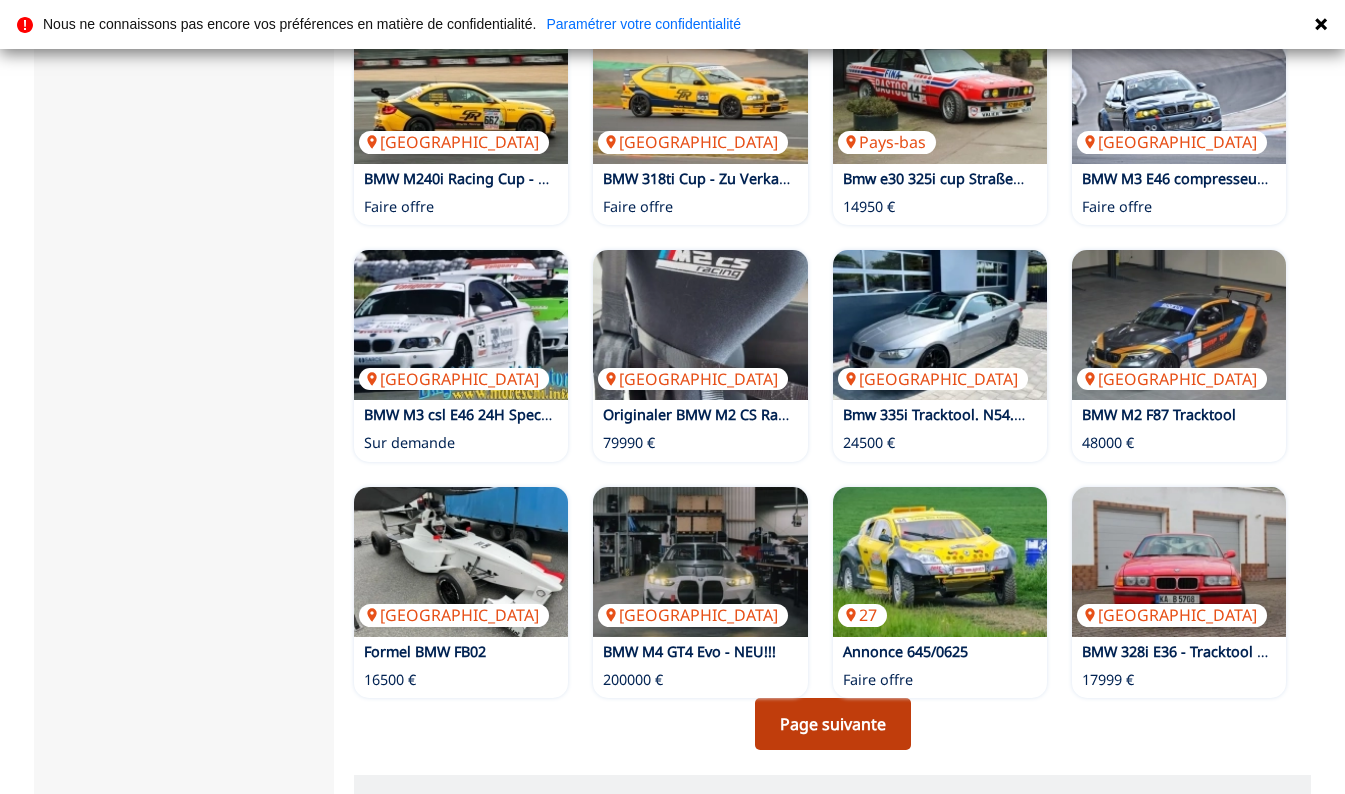 click on "Page suivante" at bounding box center (833, 724) 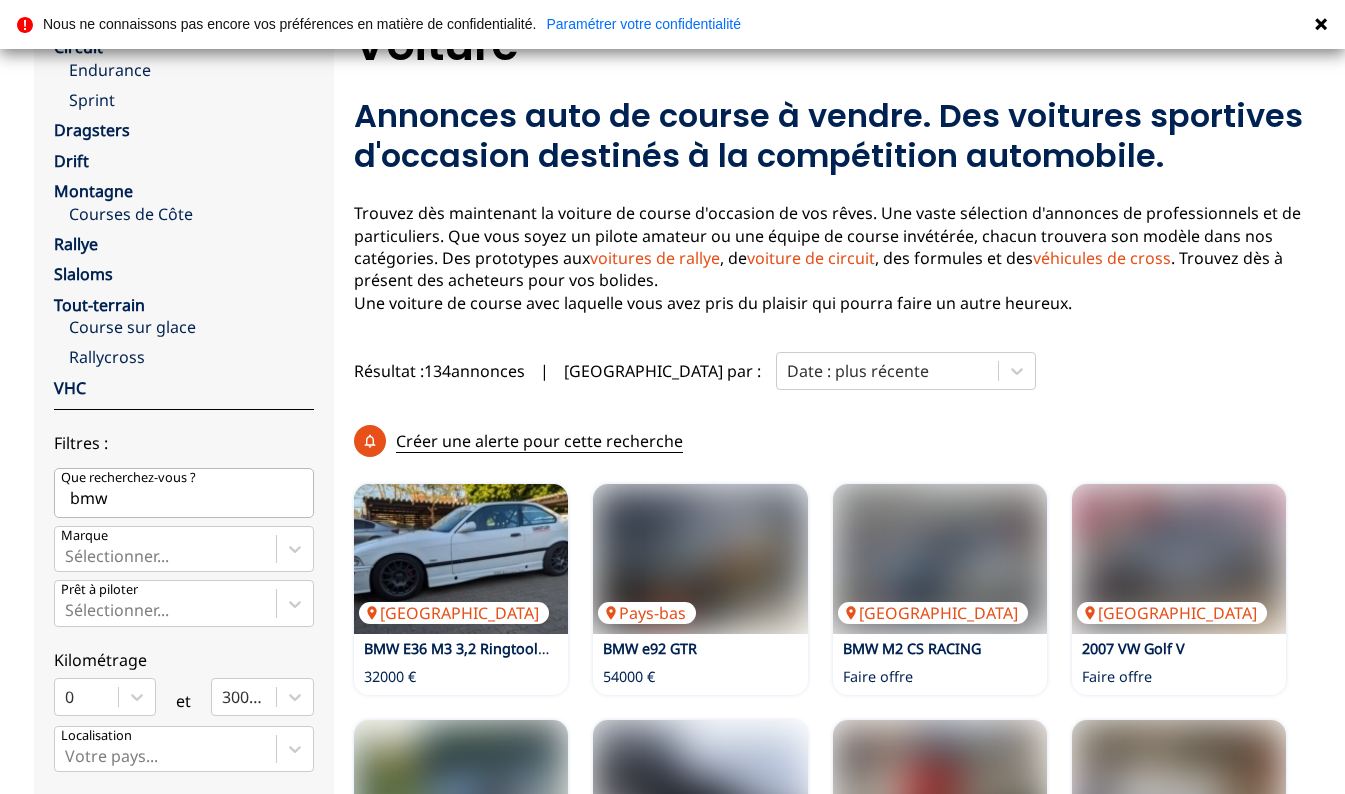 scroll, scrollTop: 0, scrollLeft: 0, axis: both 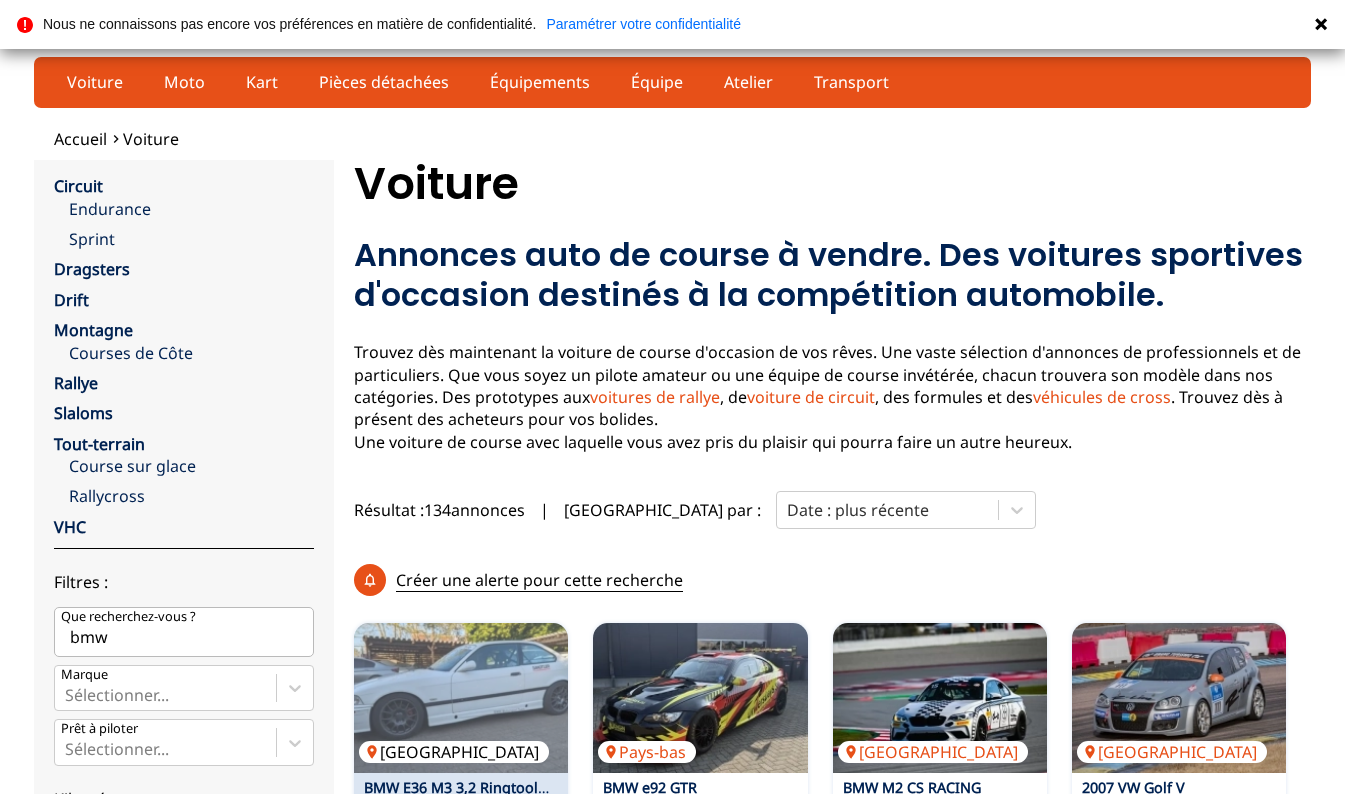 click at bounding box center (461, 698) 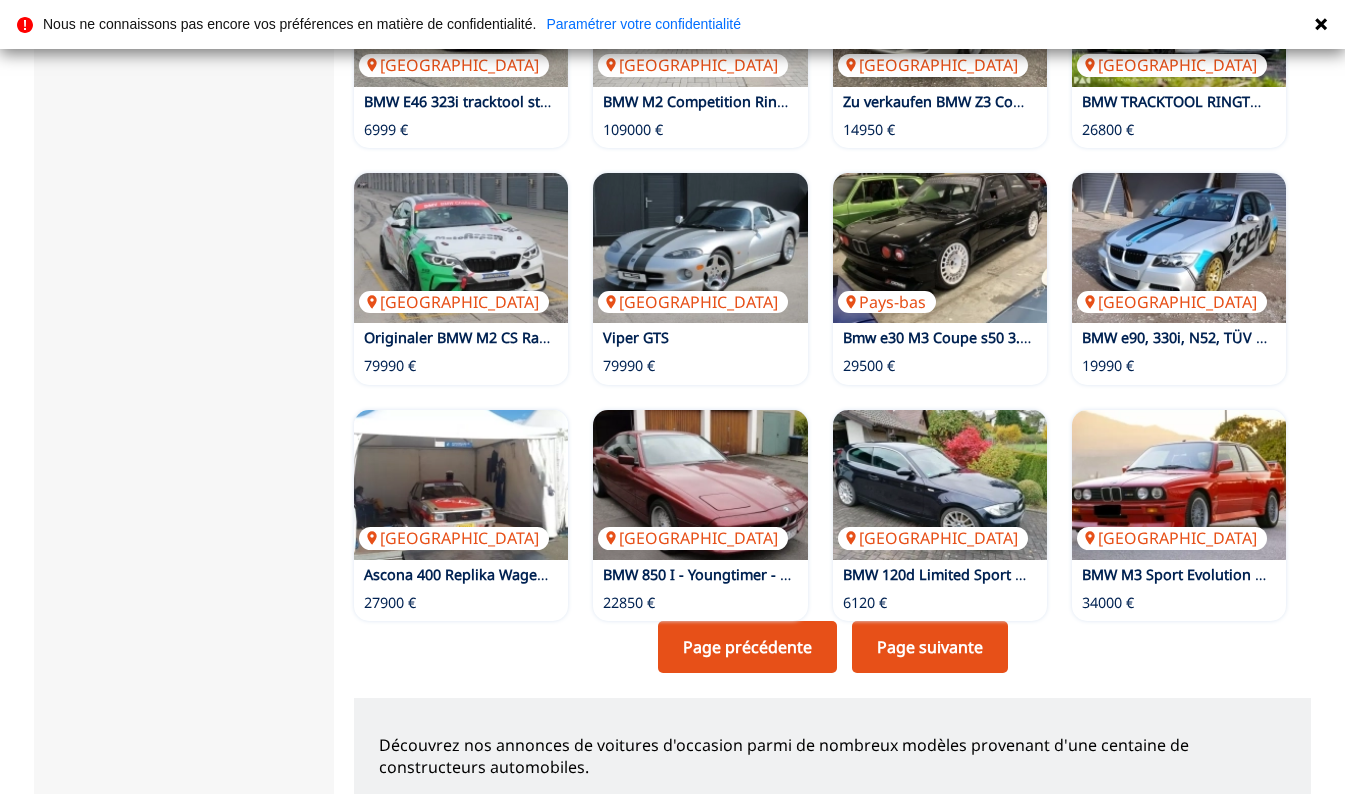scroll, scrollTop: 1280, scrollLeft: 0, axis: vertical 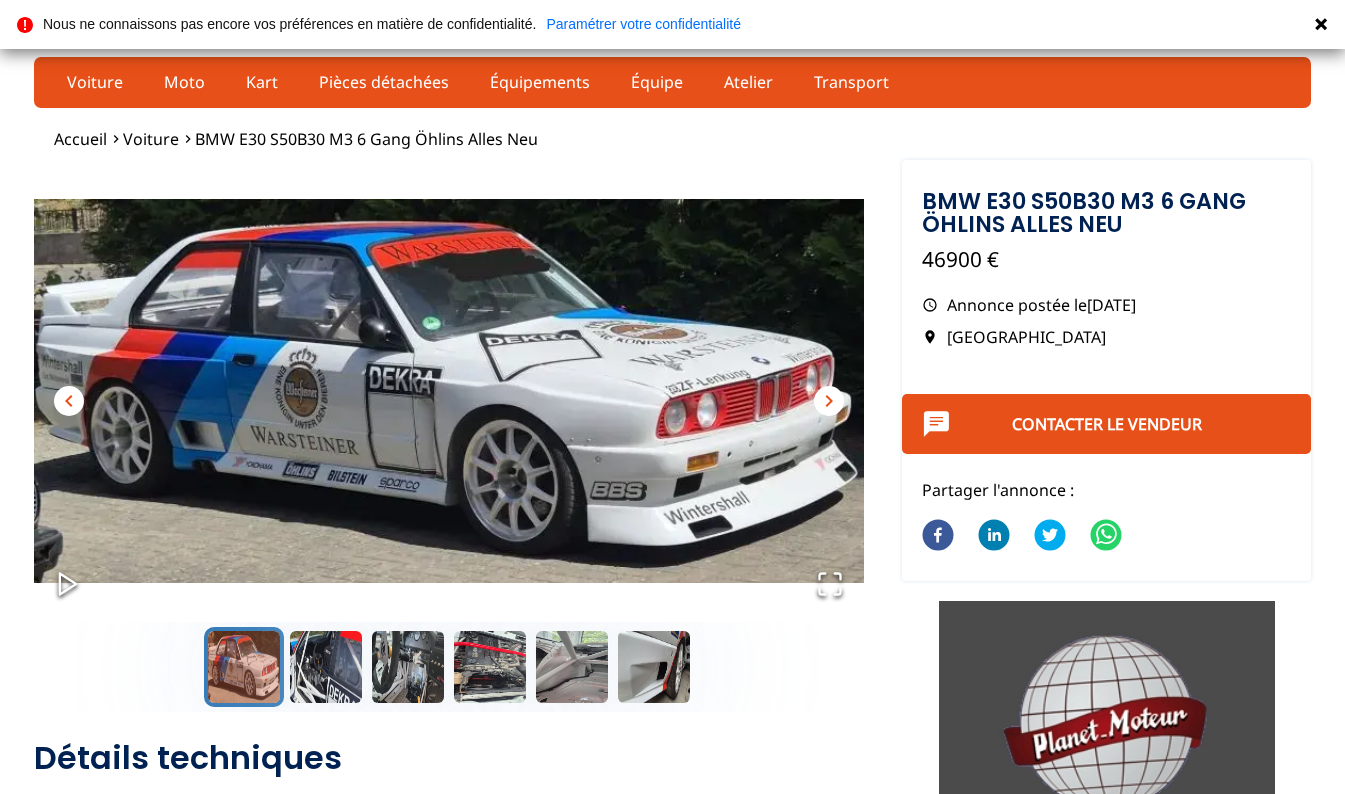 click on "chevron_right" at bounding box center [829, 401] 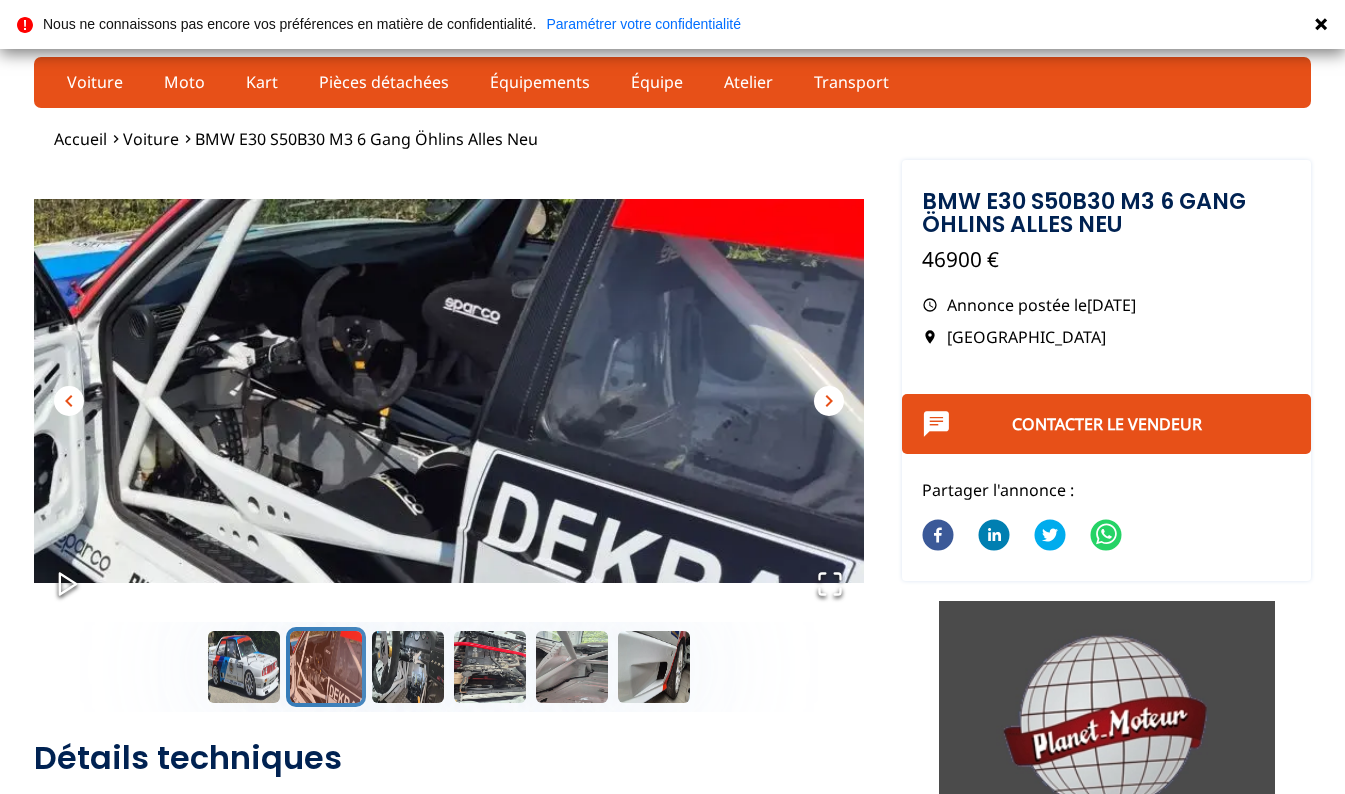 click on "chevron_right" at bounding box center (829, 401) 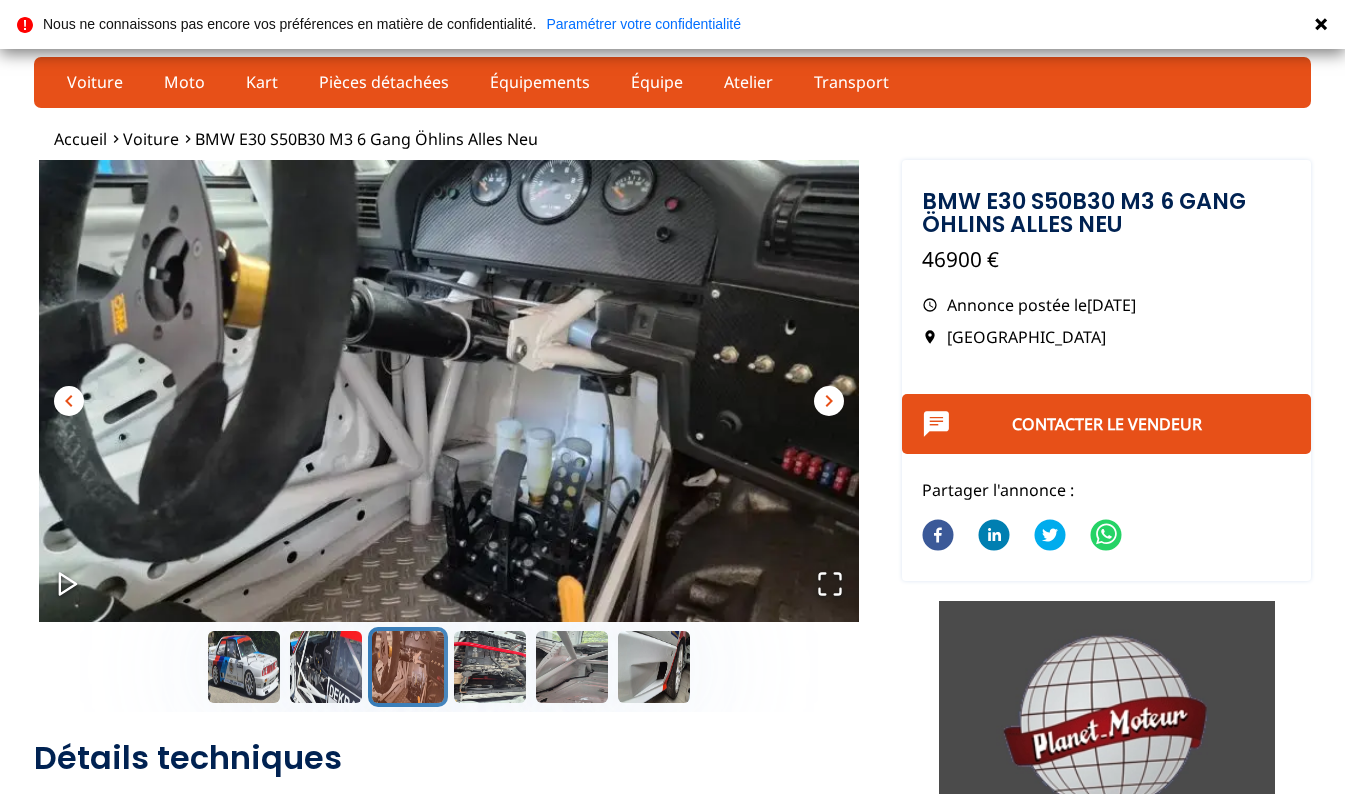 click on "chevron_right" at bounding box center [829, 401] 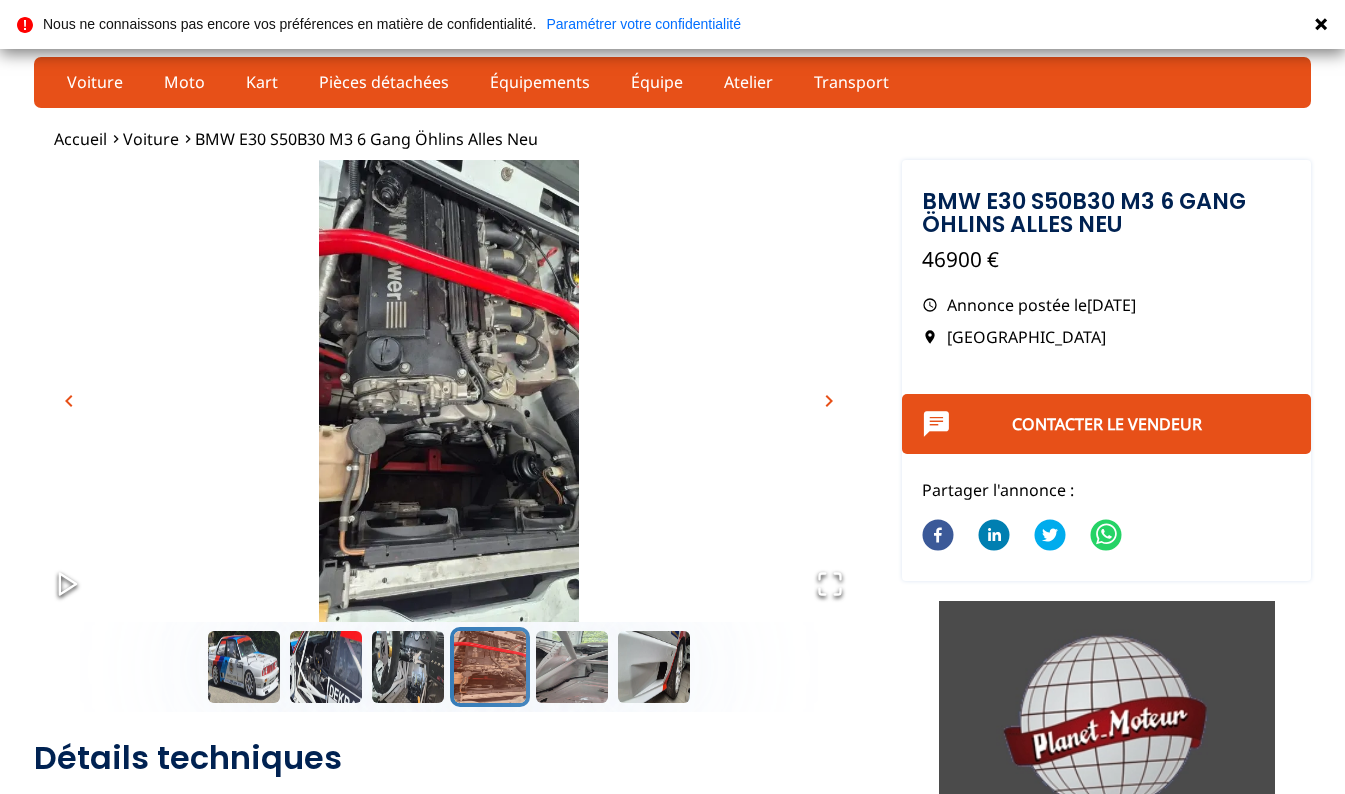 click on "chevron_right" at bounding box center (829, 401) 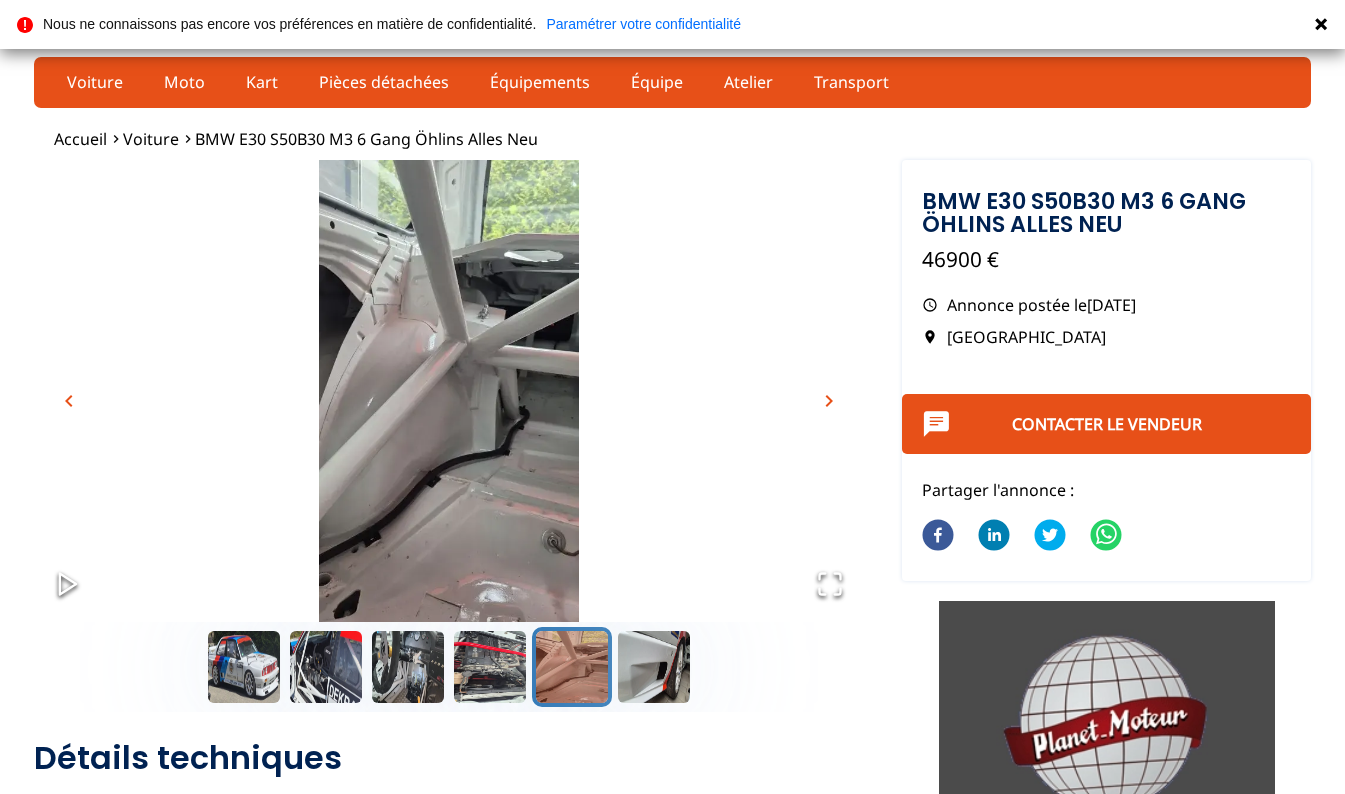 click on "chevron_right" at bounding box center (829, 401) 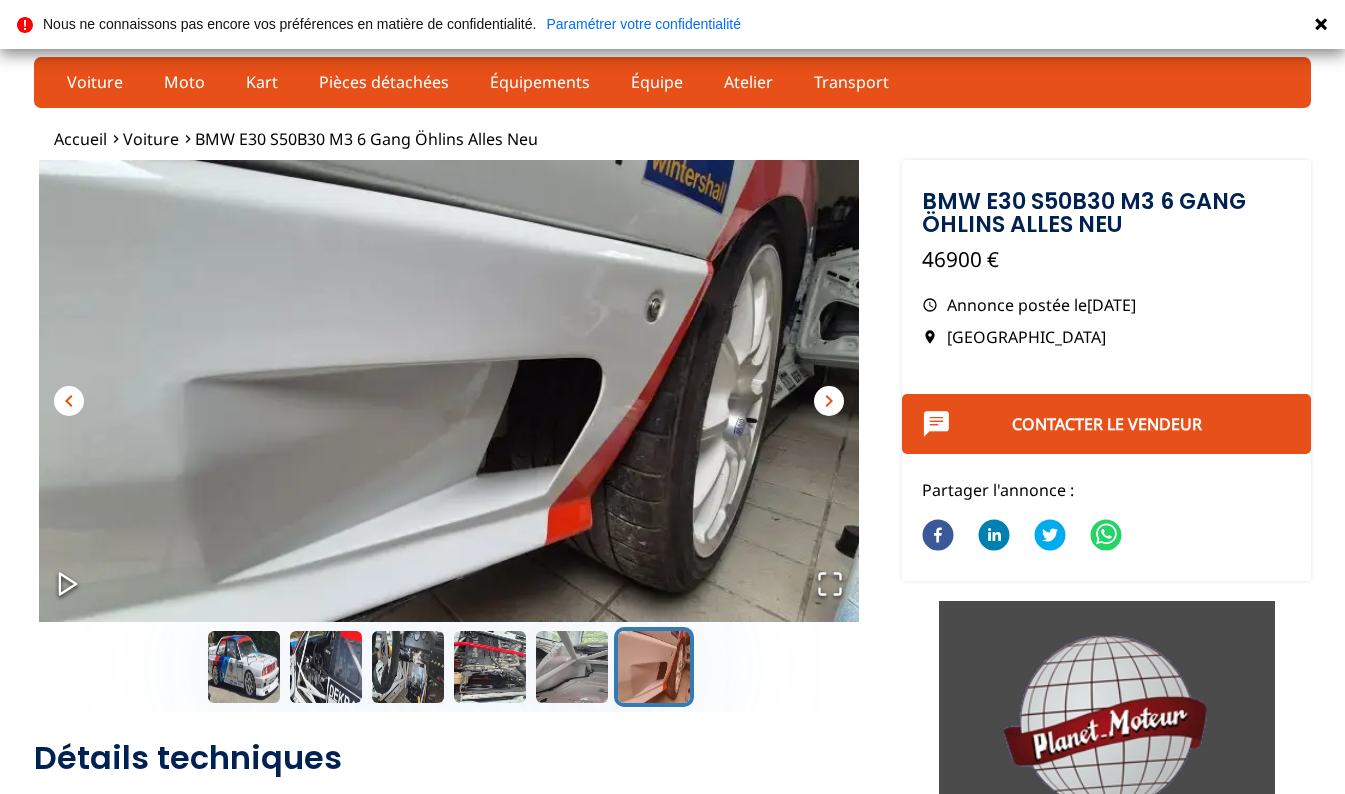 click on "chevron_right" at bounding box center (829, 401) 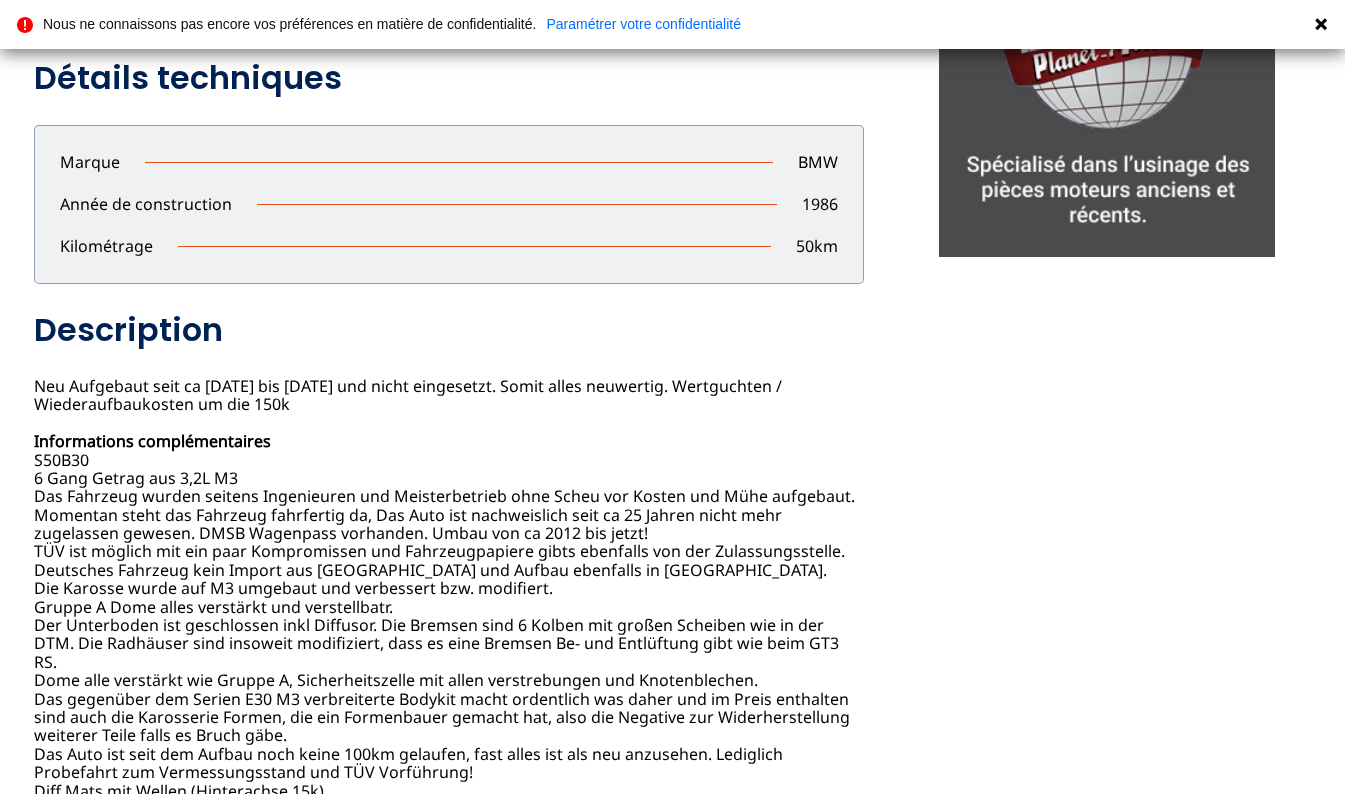 scroll, scrollTop: 707, scrollLeft: 0, axis: vertical 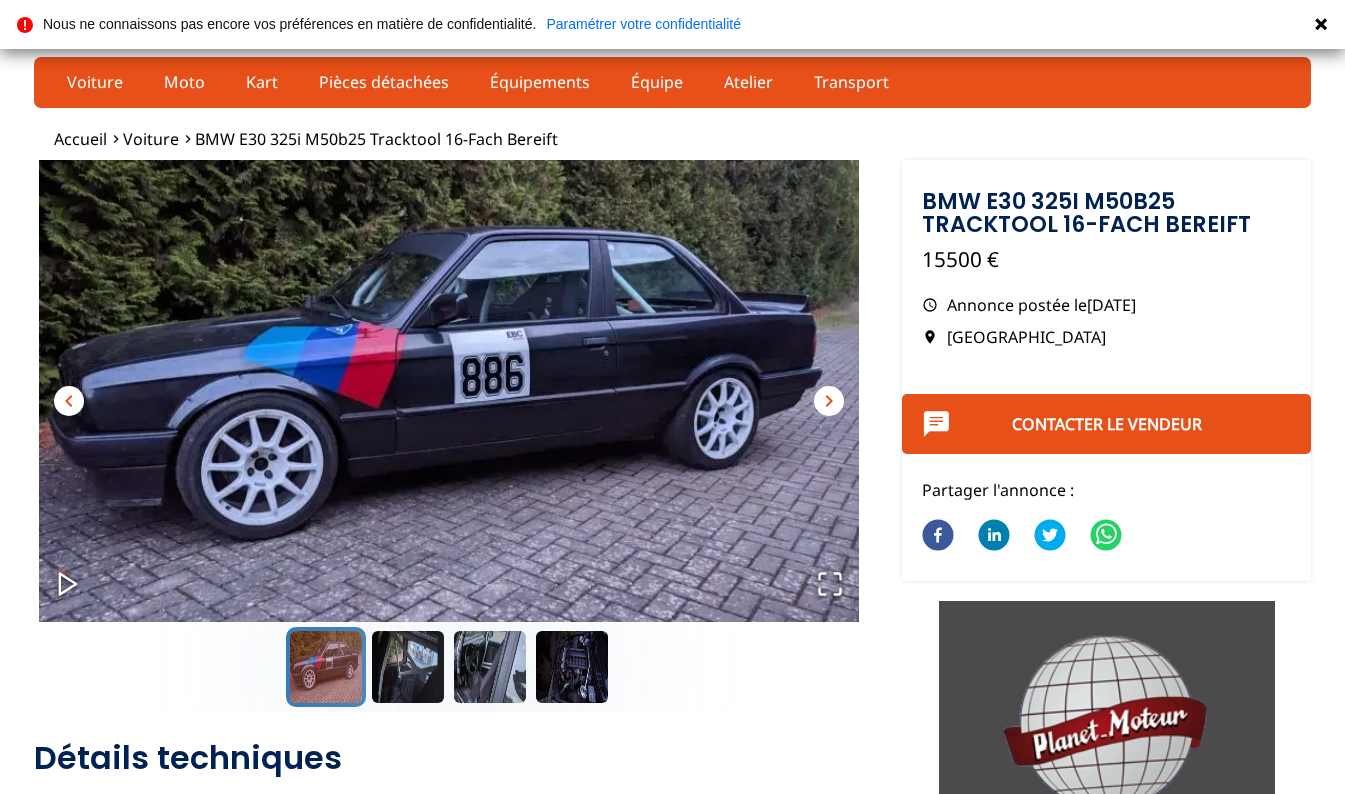 click on "chevron_right" at bounding box center [829, 401] 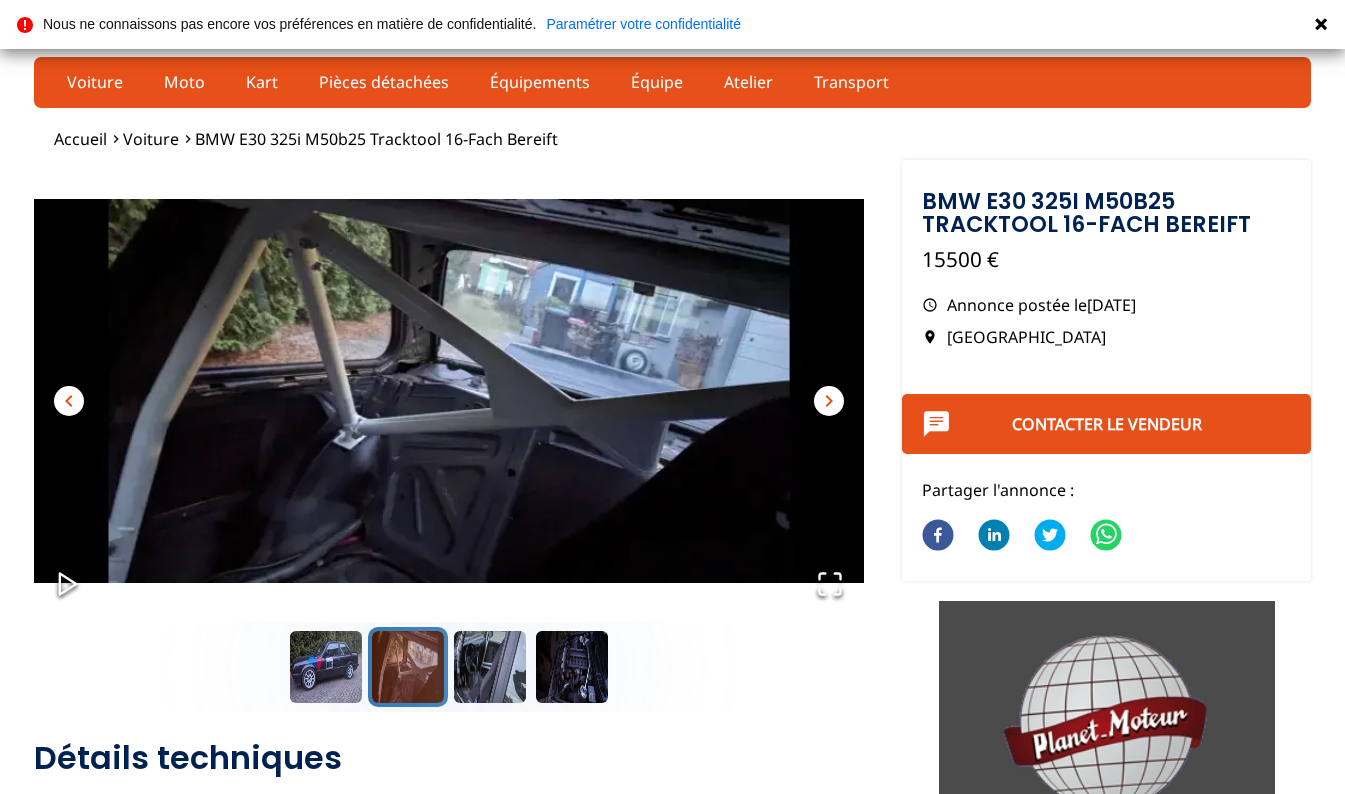 click on "chevron_right" at bounding box center [829, 401] 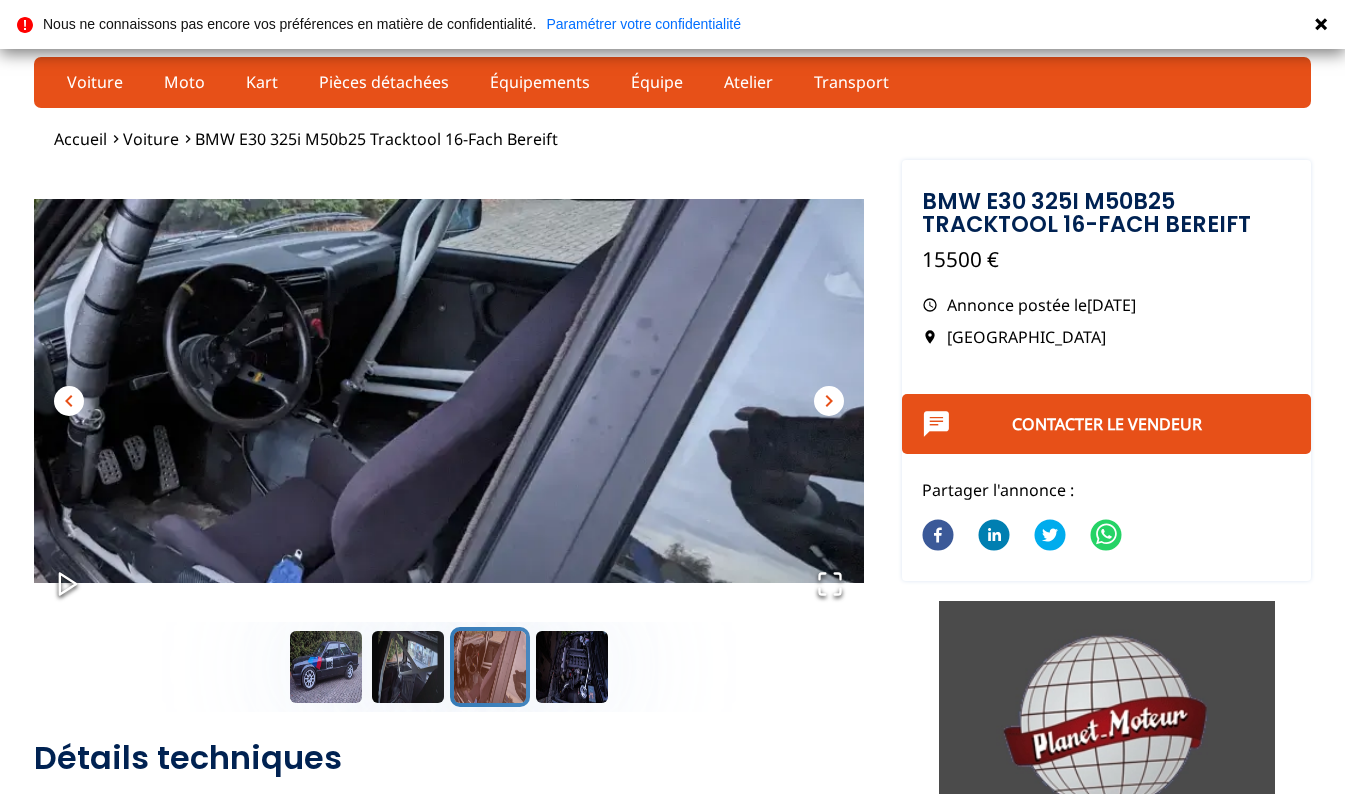click on "chevron_right" at bounding box center [829, 401] 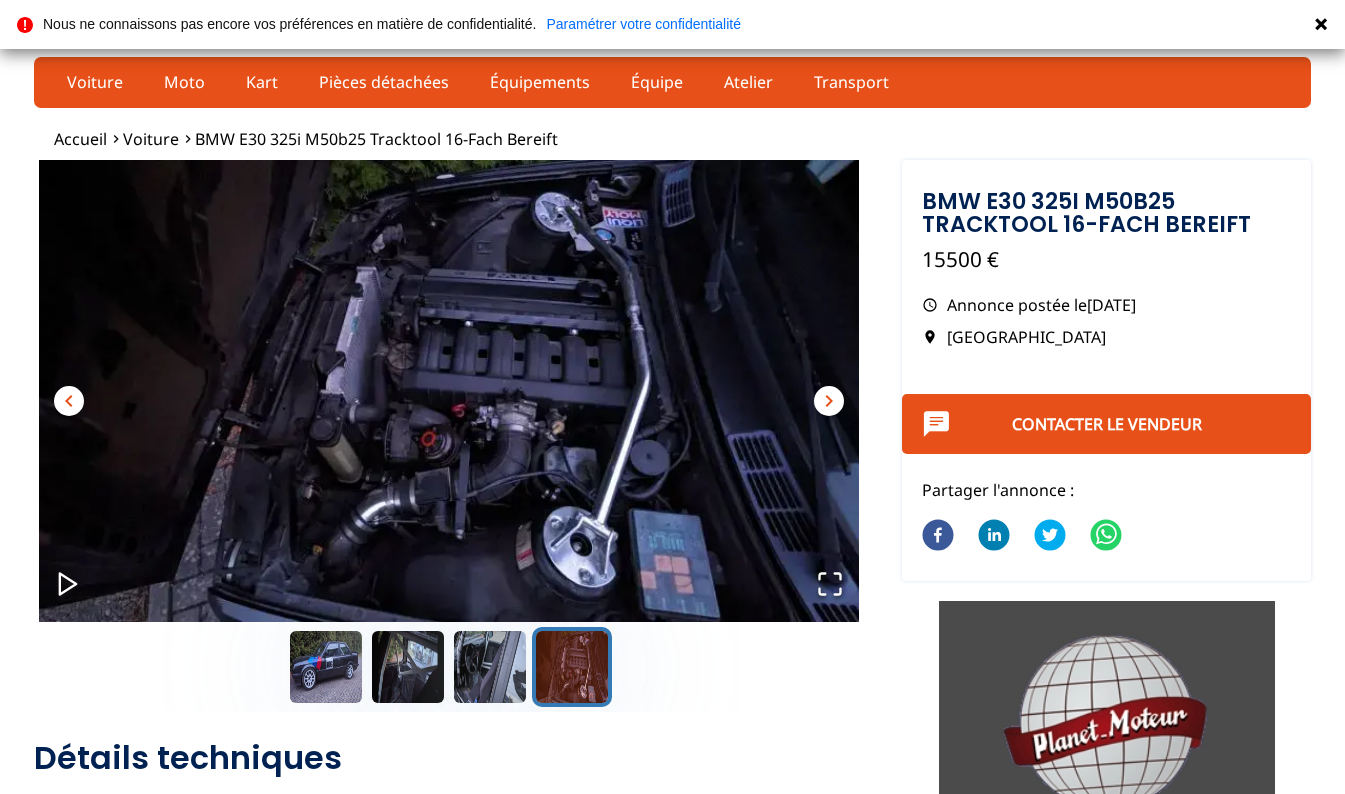 click on "chevron_right" at bounding box center [829, 401] 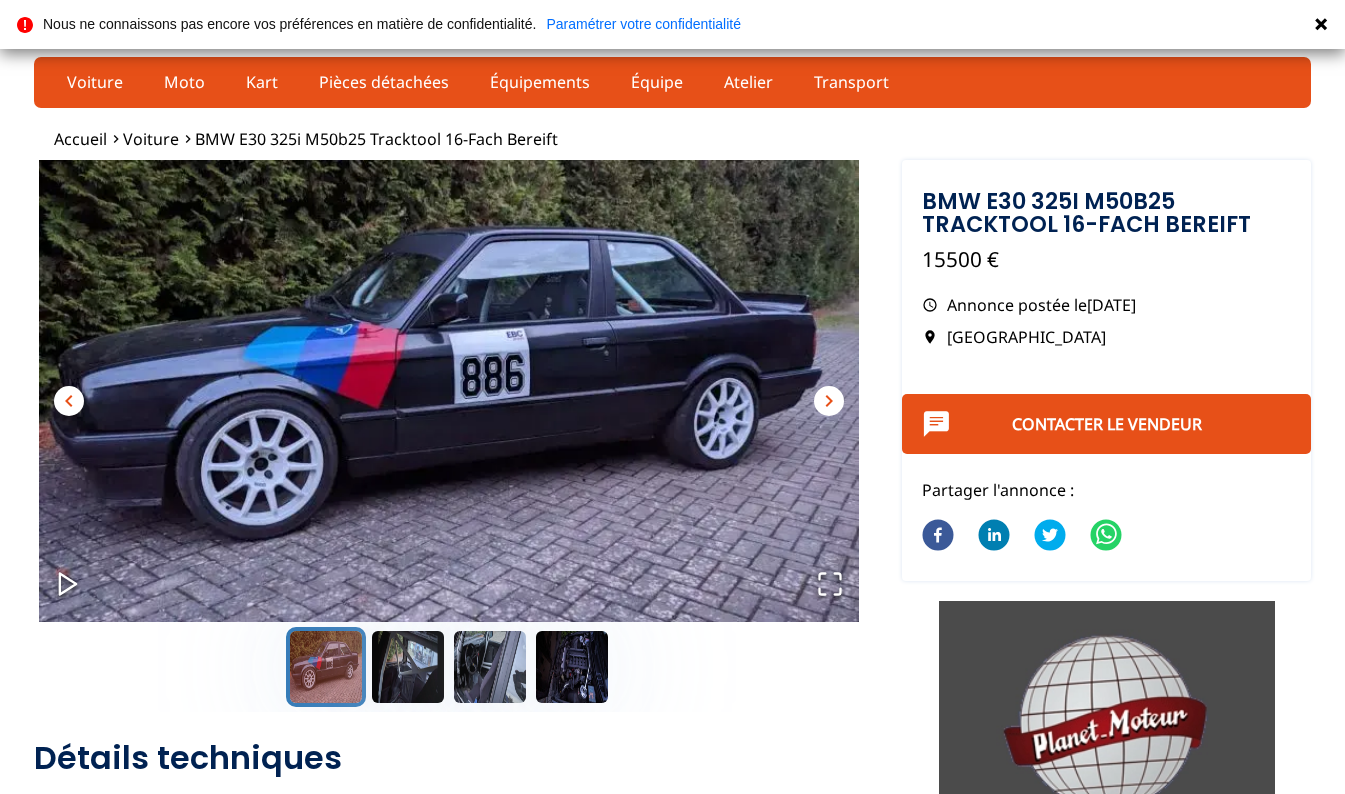 click on "chevron_right" at bounding box center (829, 401) 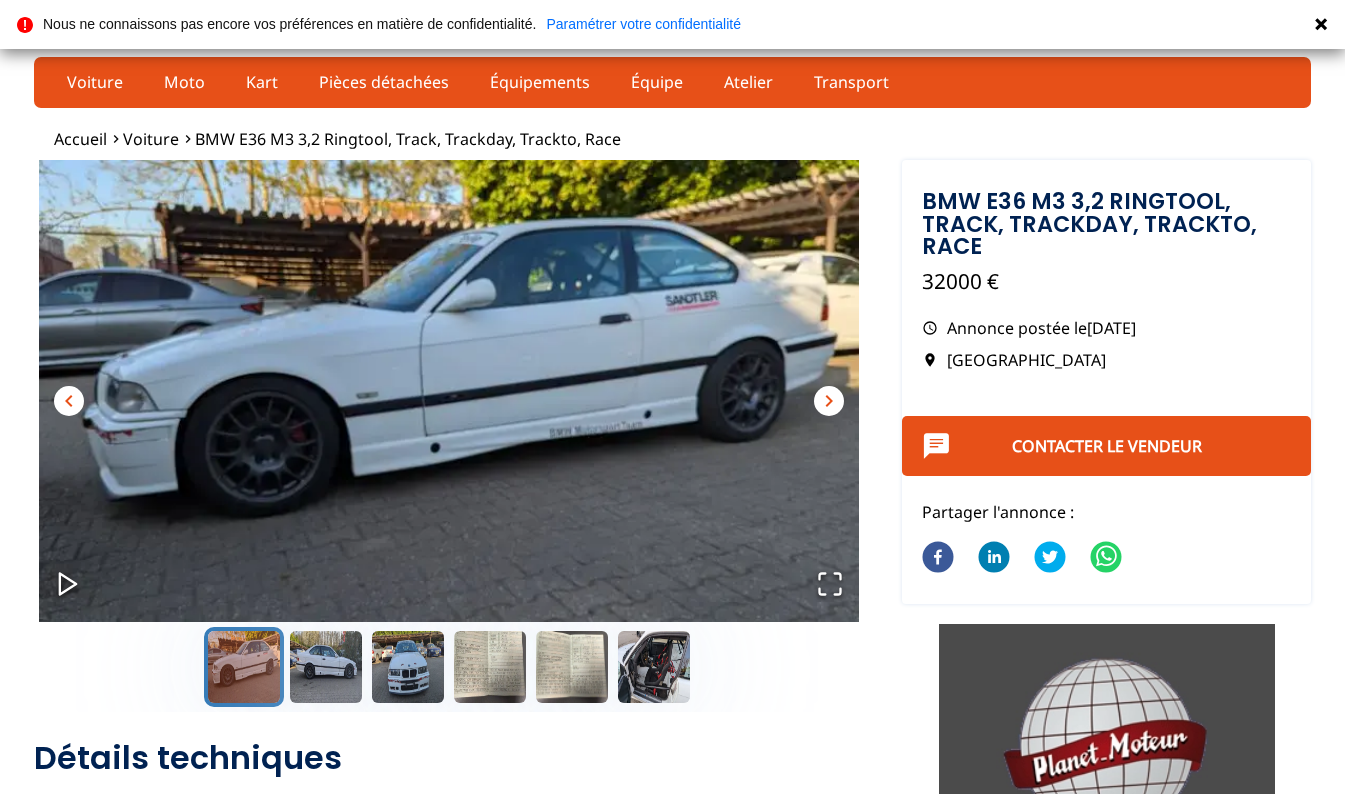 scroll, scrollTop: 0, scrollLeft: 0, axis: both 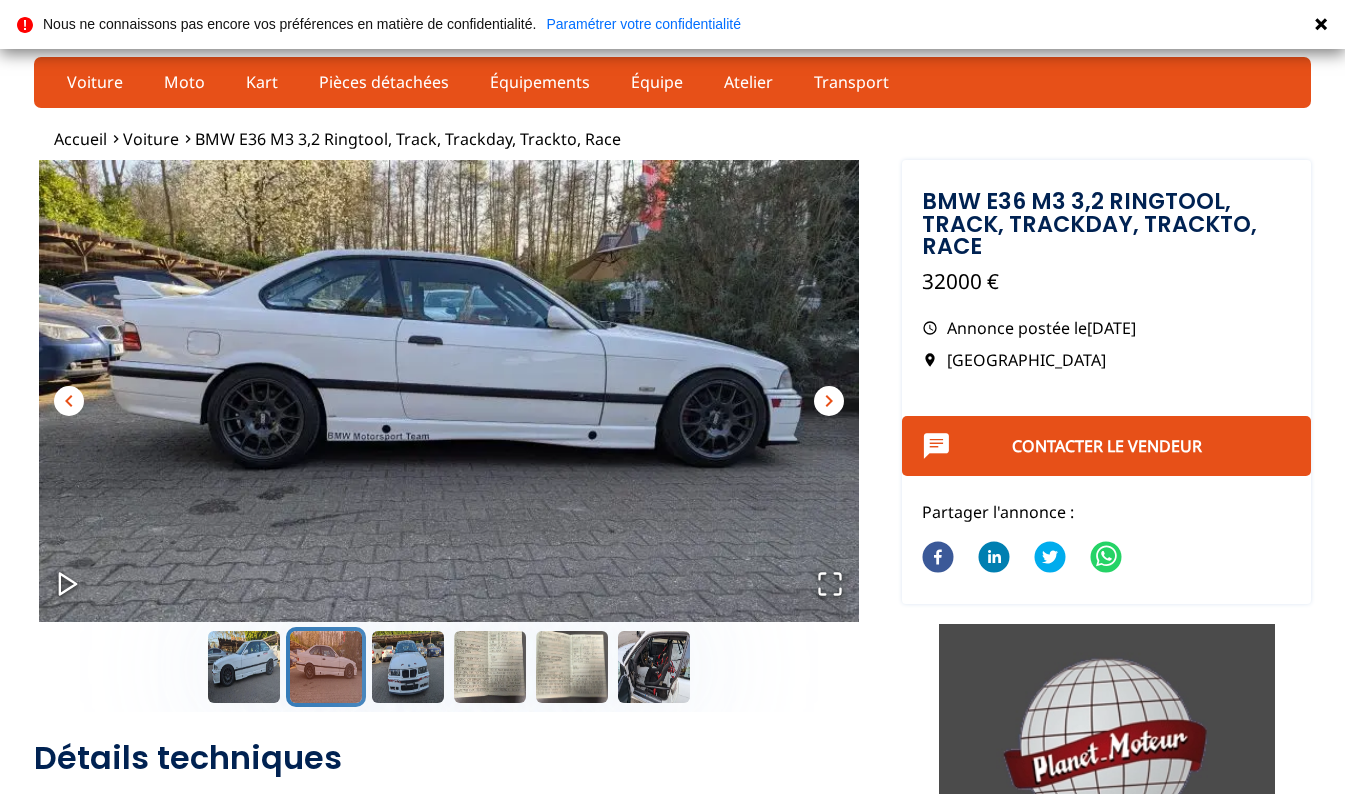 click on "chevron_right" at bounding box center [829, 401] 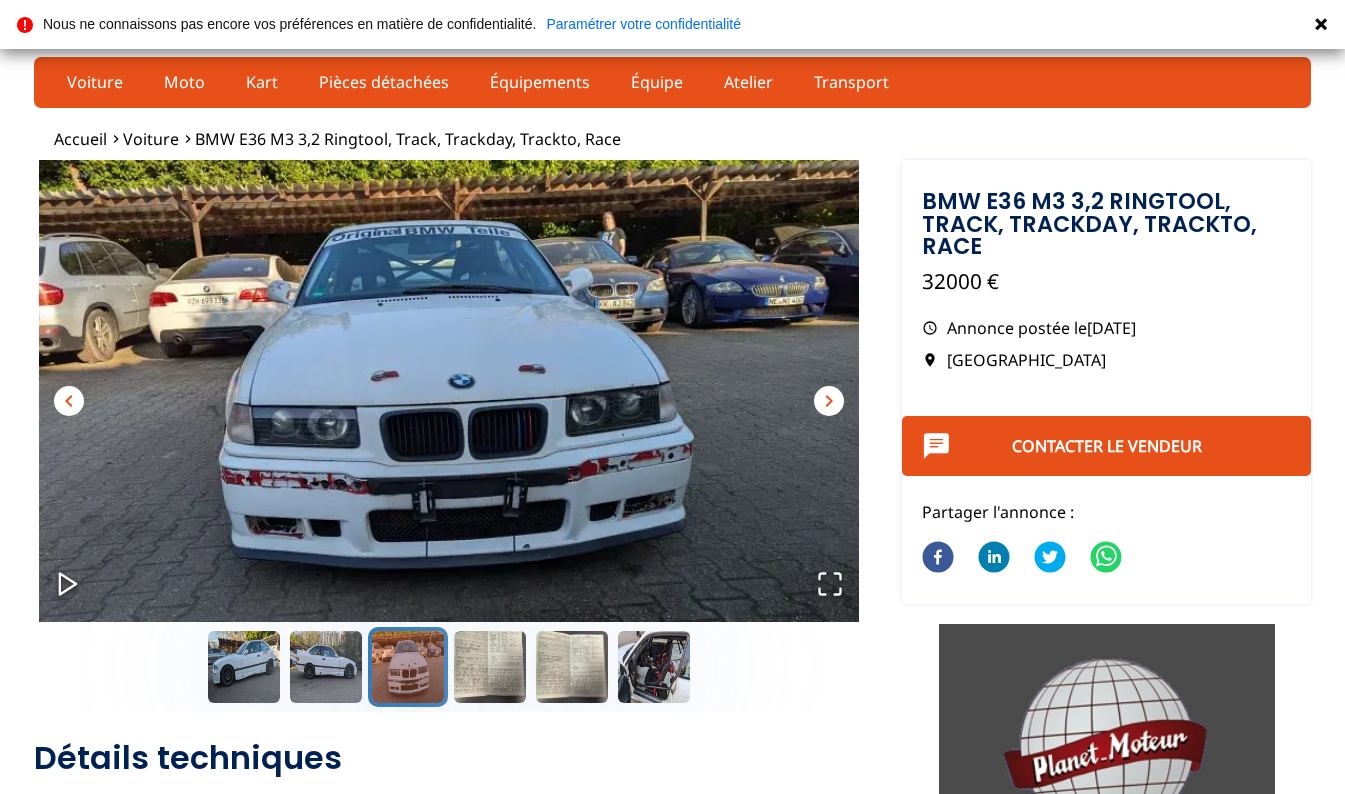click on "chevron_right" at bounding box center (829, 401) 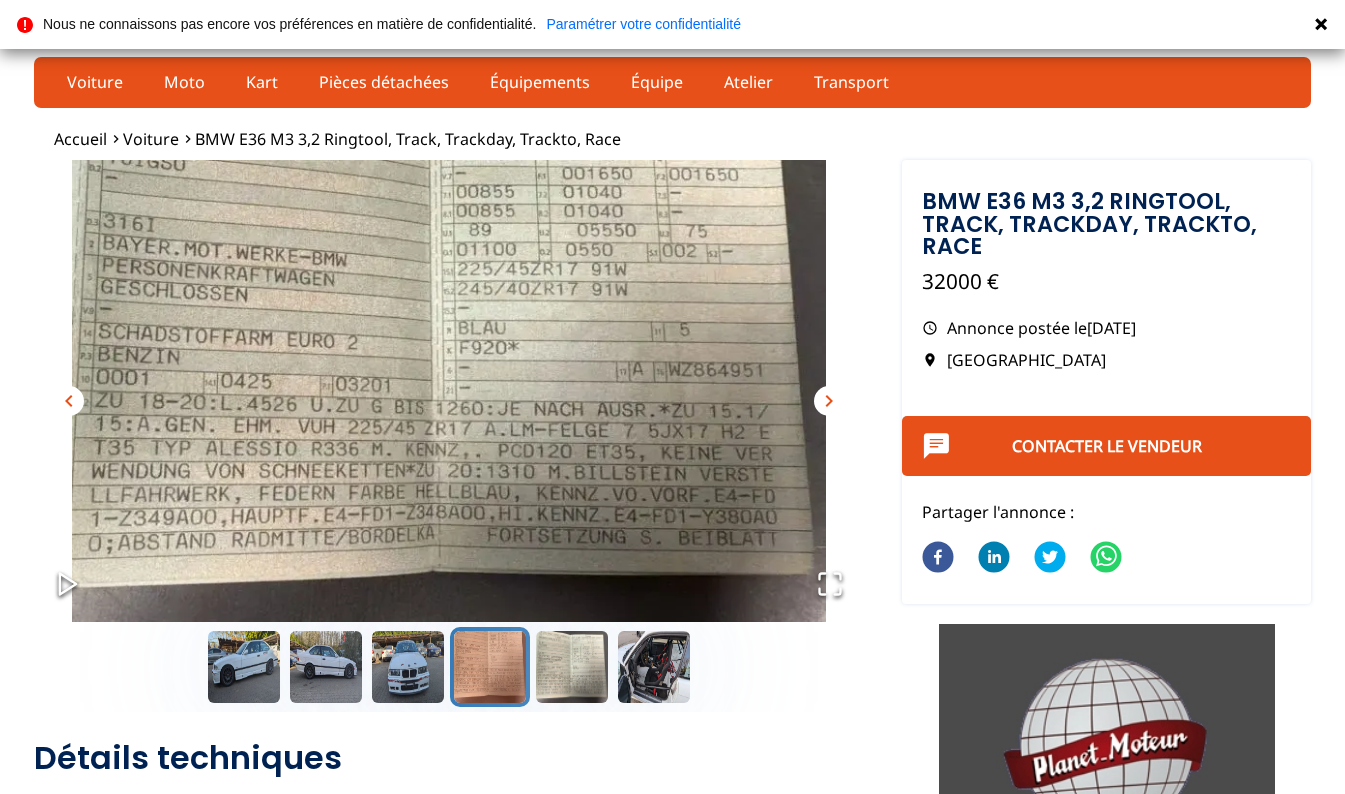 click on "chevron_right" at bounding box center [829, 401] 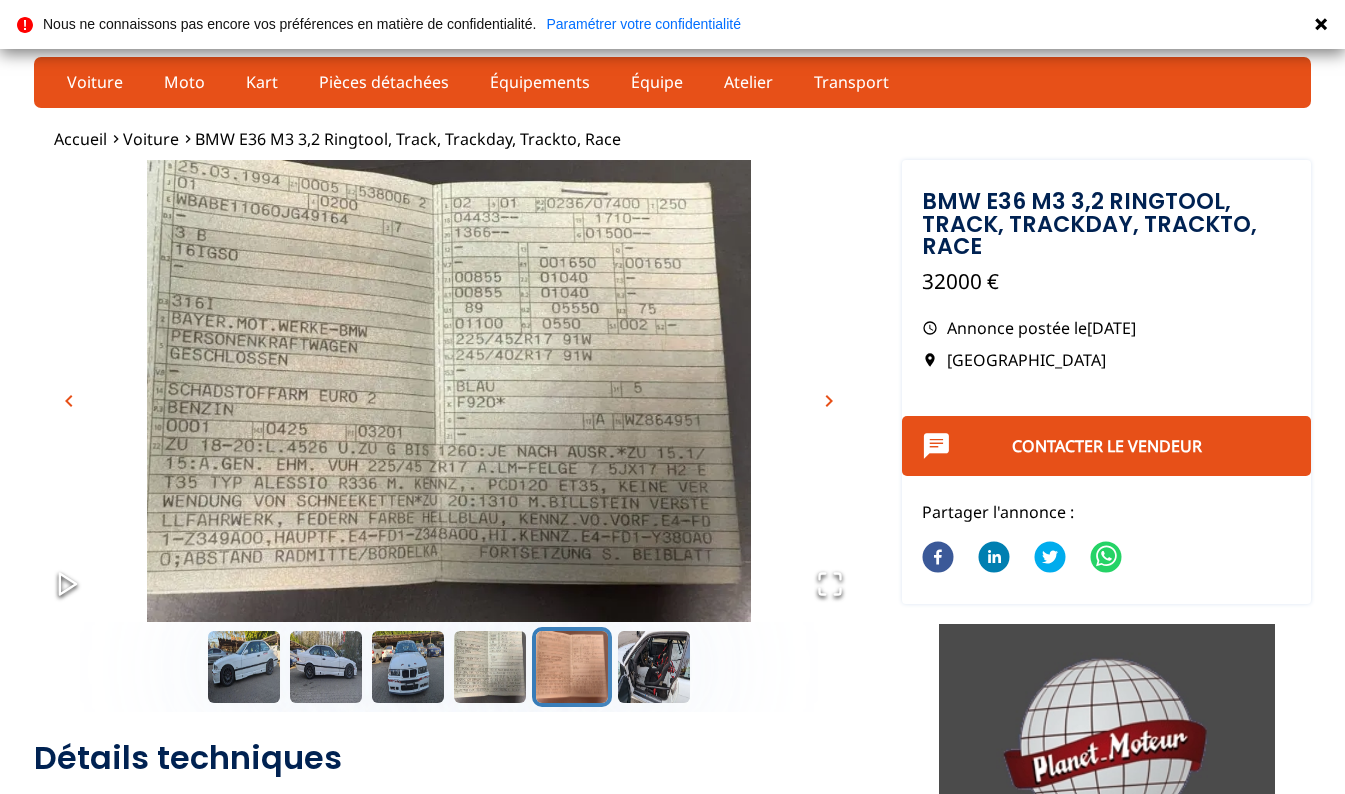 click on "chevron_right" at bounding box center (829, 401) 